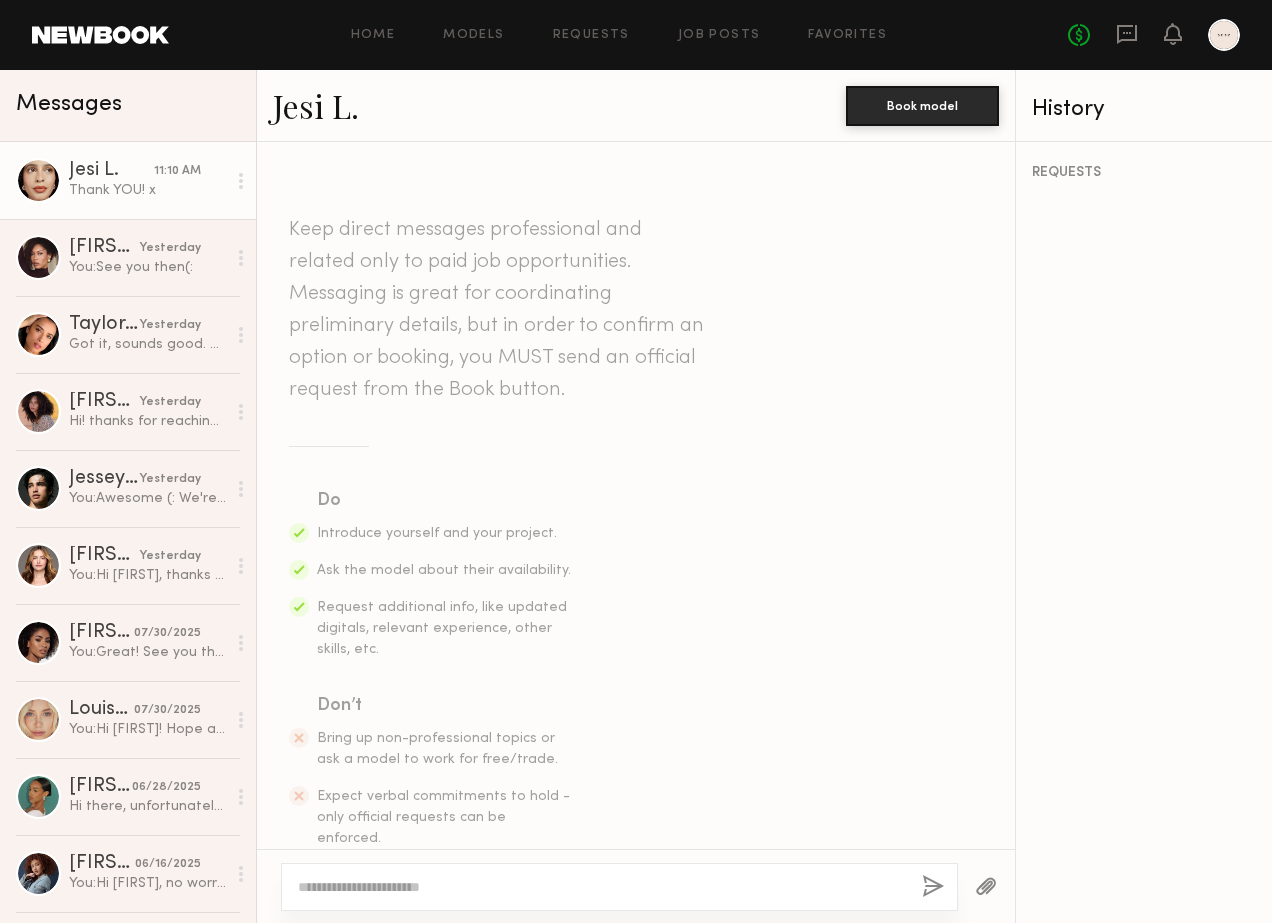 scroll, scrollTop: 0, scrollLeft: 0, axis: both 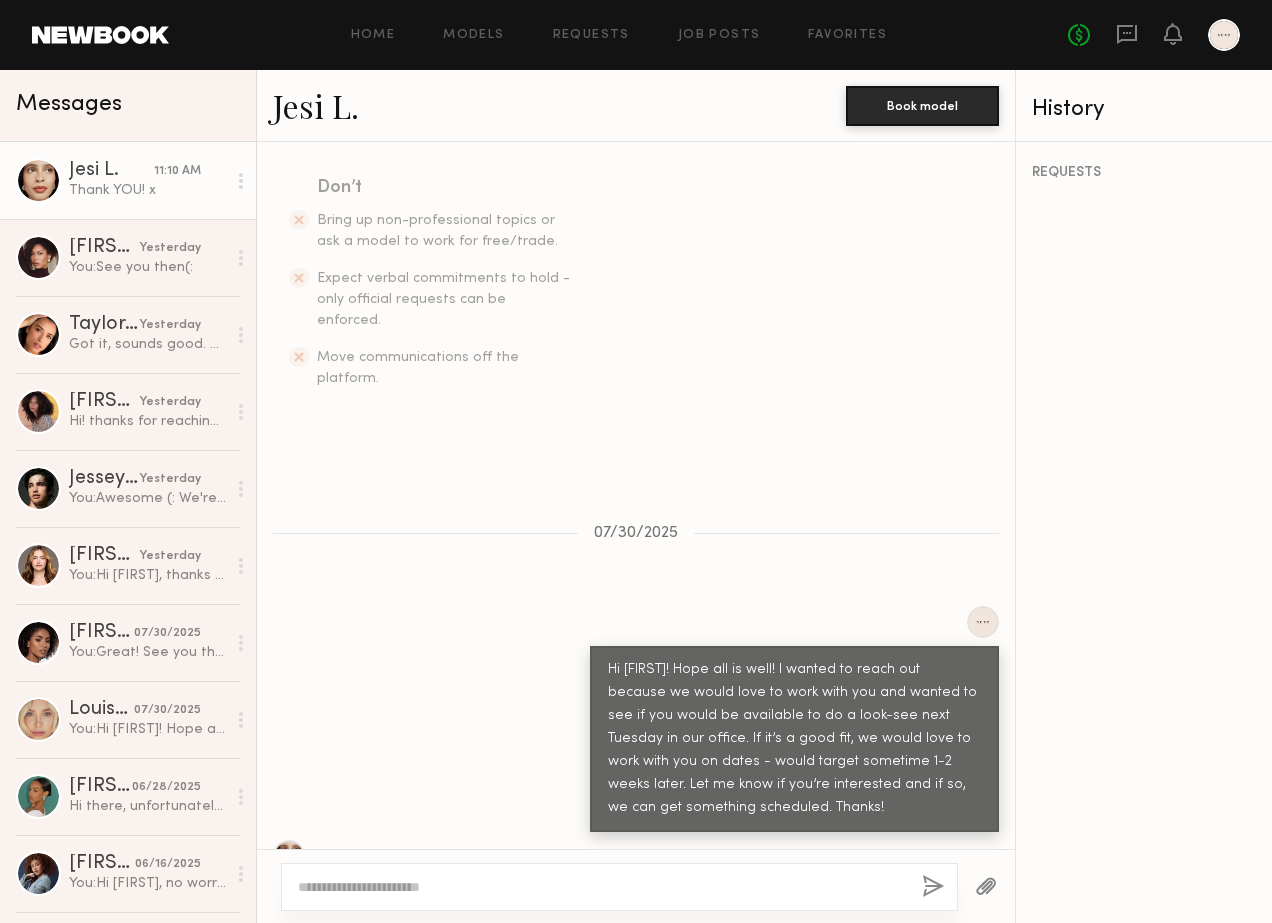 click on "Hi Jesi! Hope all is well! I wanted to reach out because we would love to work with you and wanted to see if you would be available to do a look-see next Tuesday in our office. If it’s a good fit, we would love to work with you on dates - would target sometime 1-2 weeks later. Let me know if you’re interested and if so, we can get something scheduled. Thanks!" 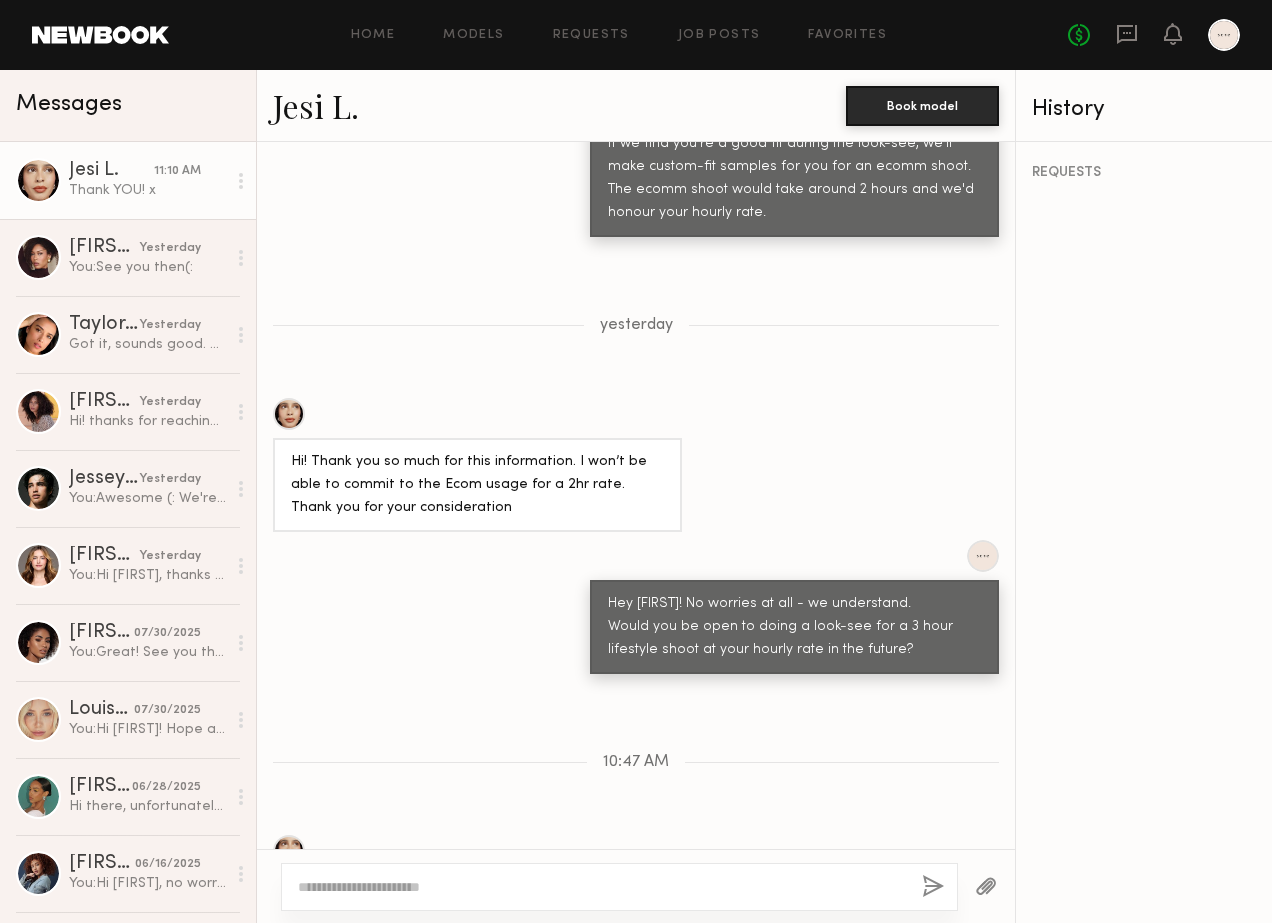 scroll, scrollTop: 1713, scrollLeft: 0, axis: vertical 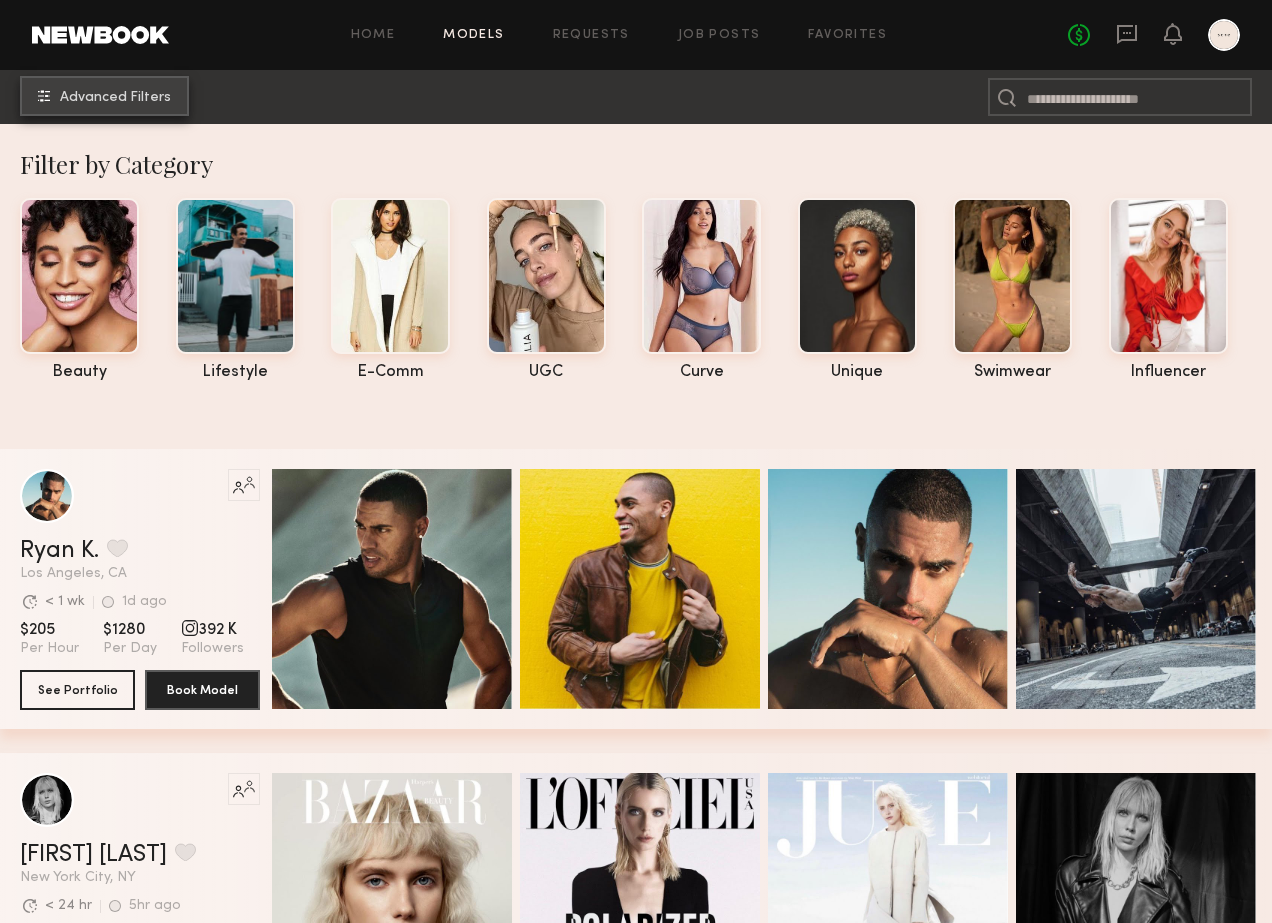 click on "Advanced Filters" 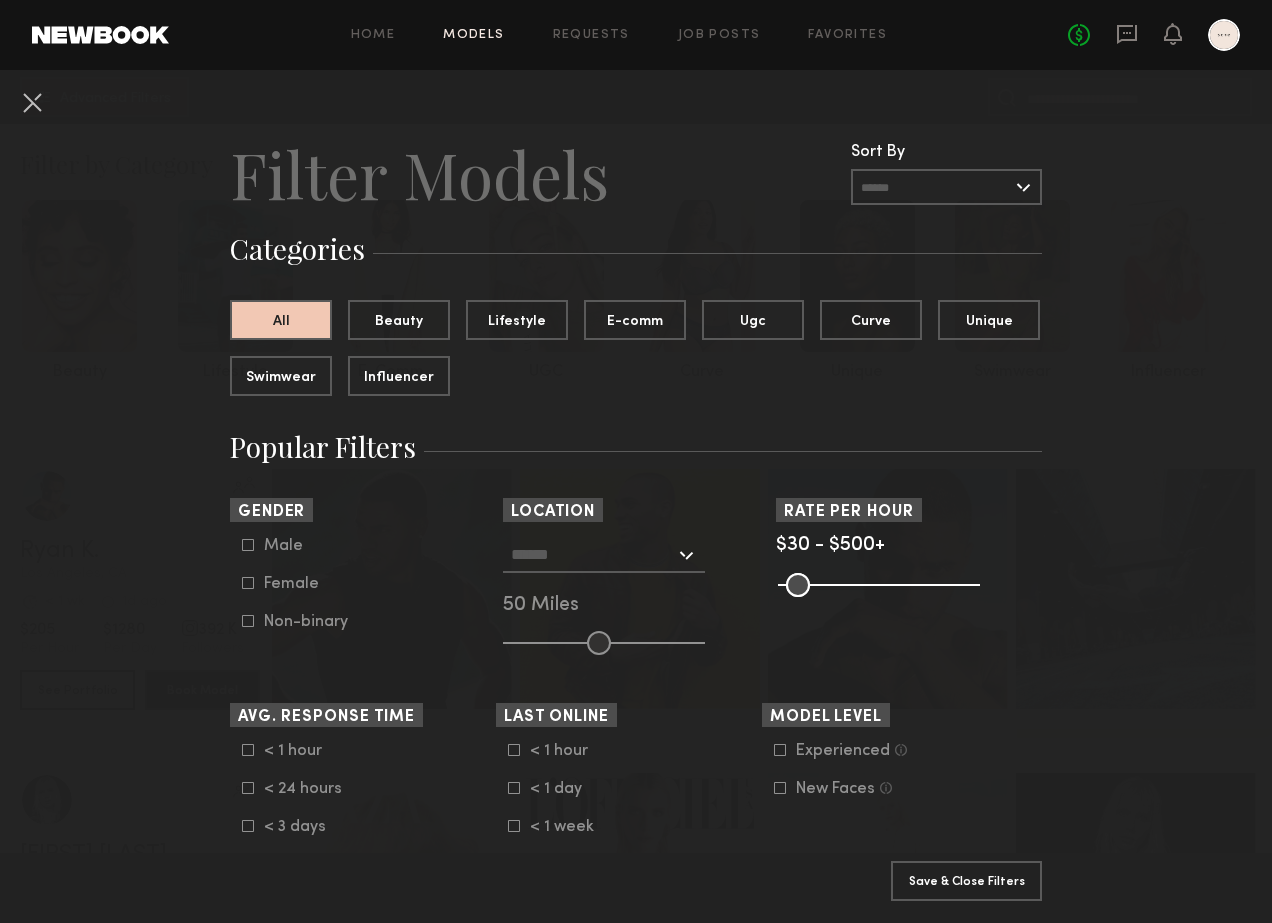 click on "Male   Female   Non-binary" 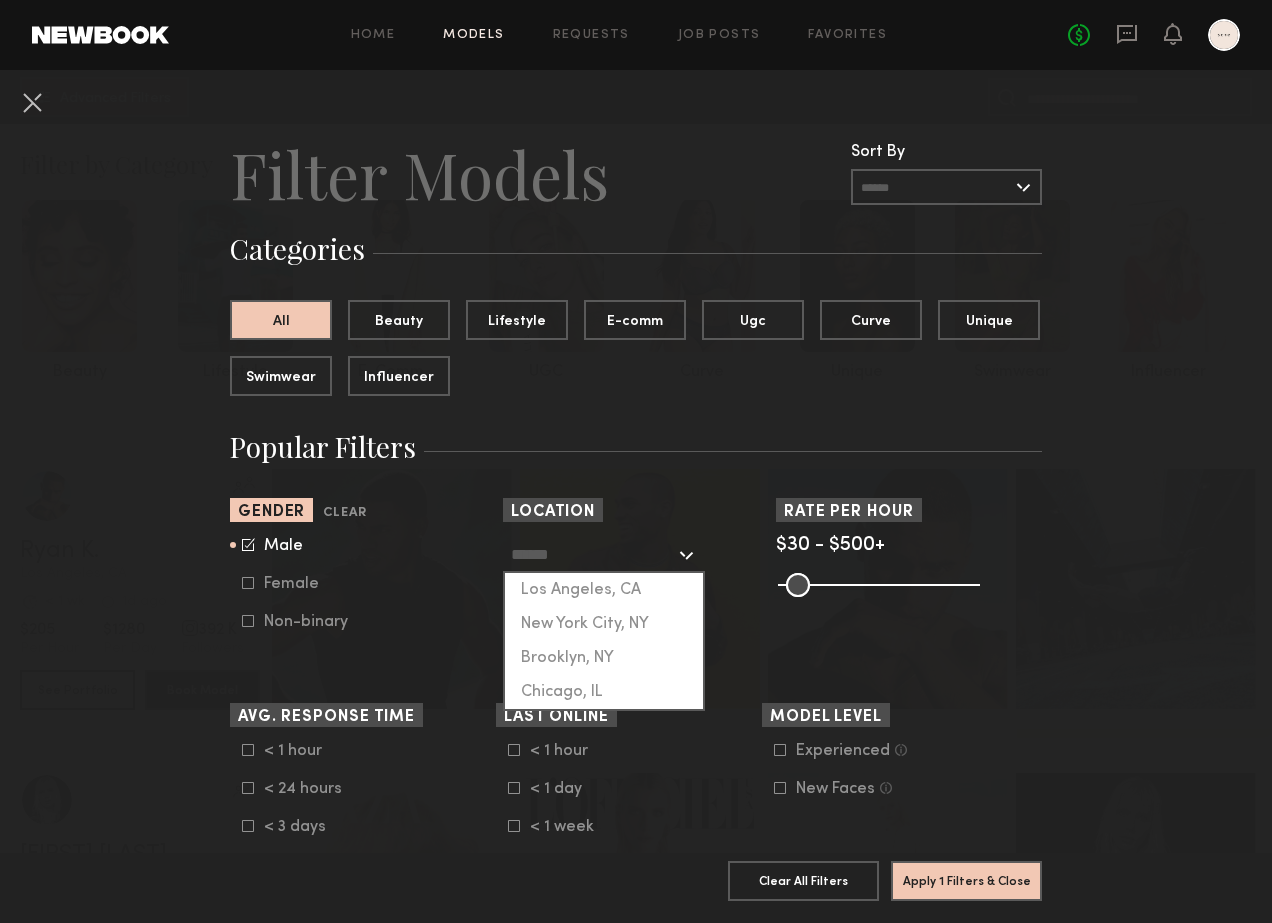 click 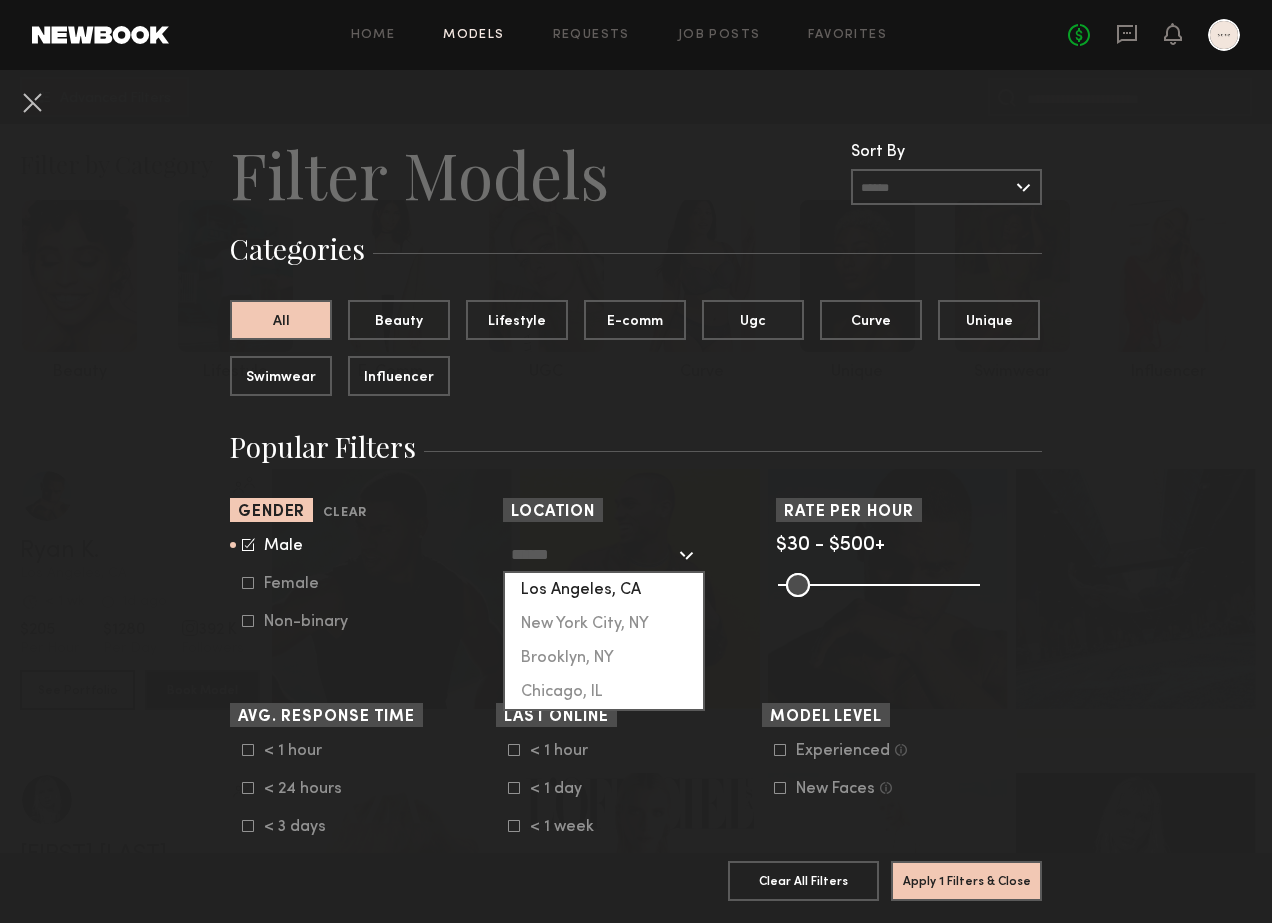 click on "Los Angeles, CA" 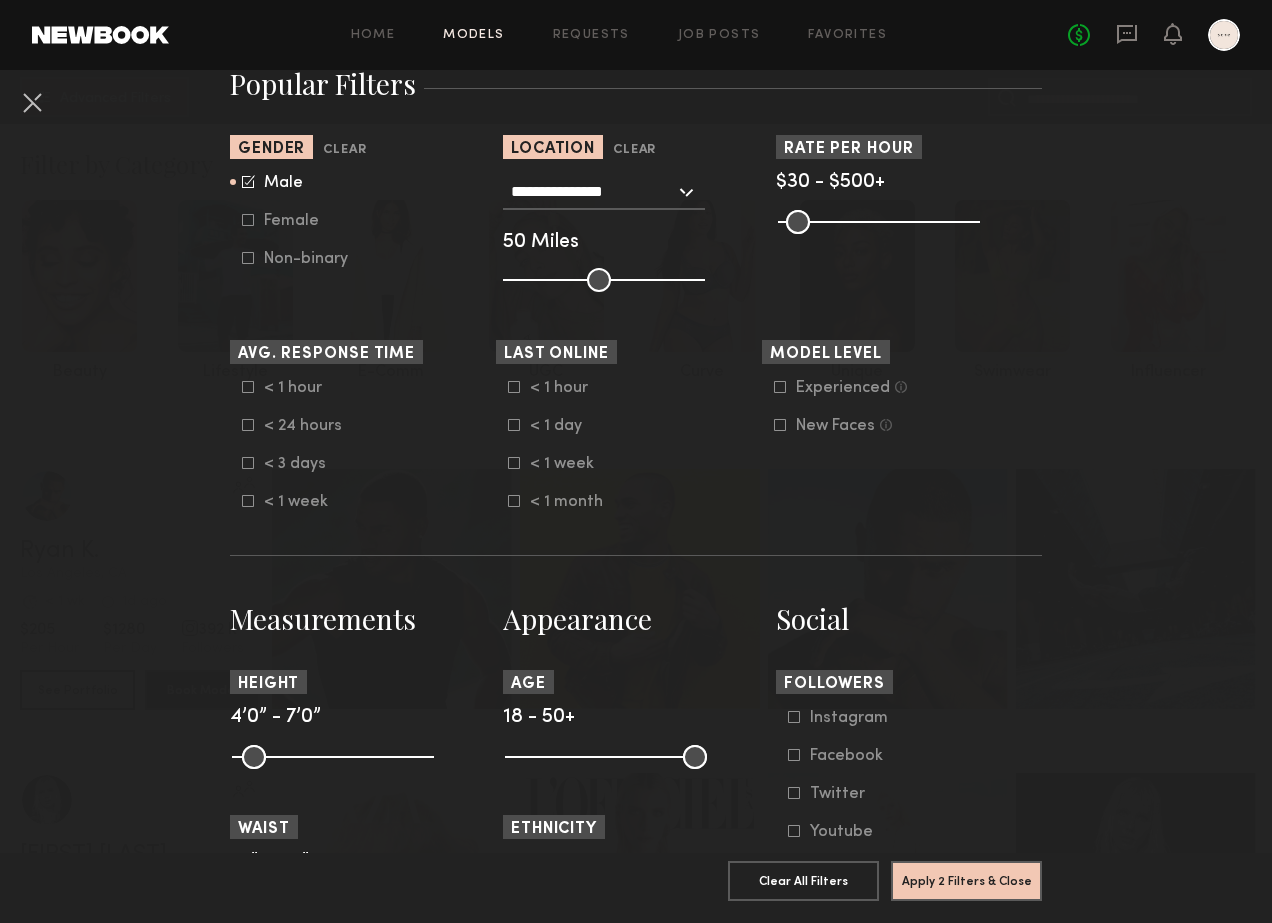 scroll, scrollTop: 365, scrollLeft: 0, axis: vertical 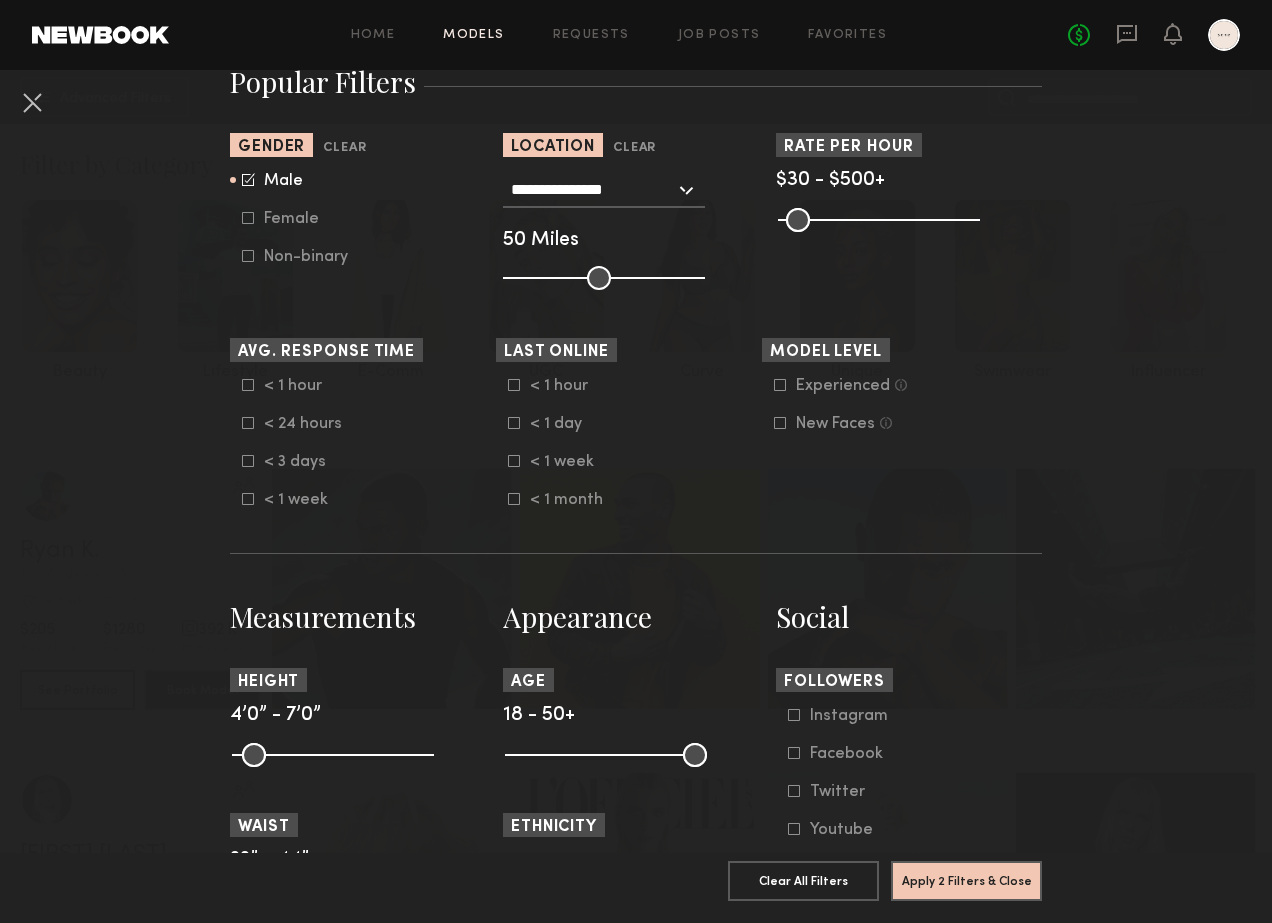 click 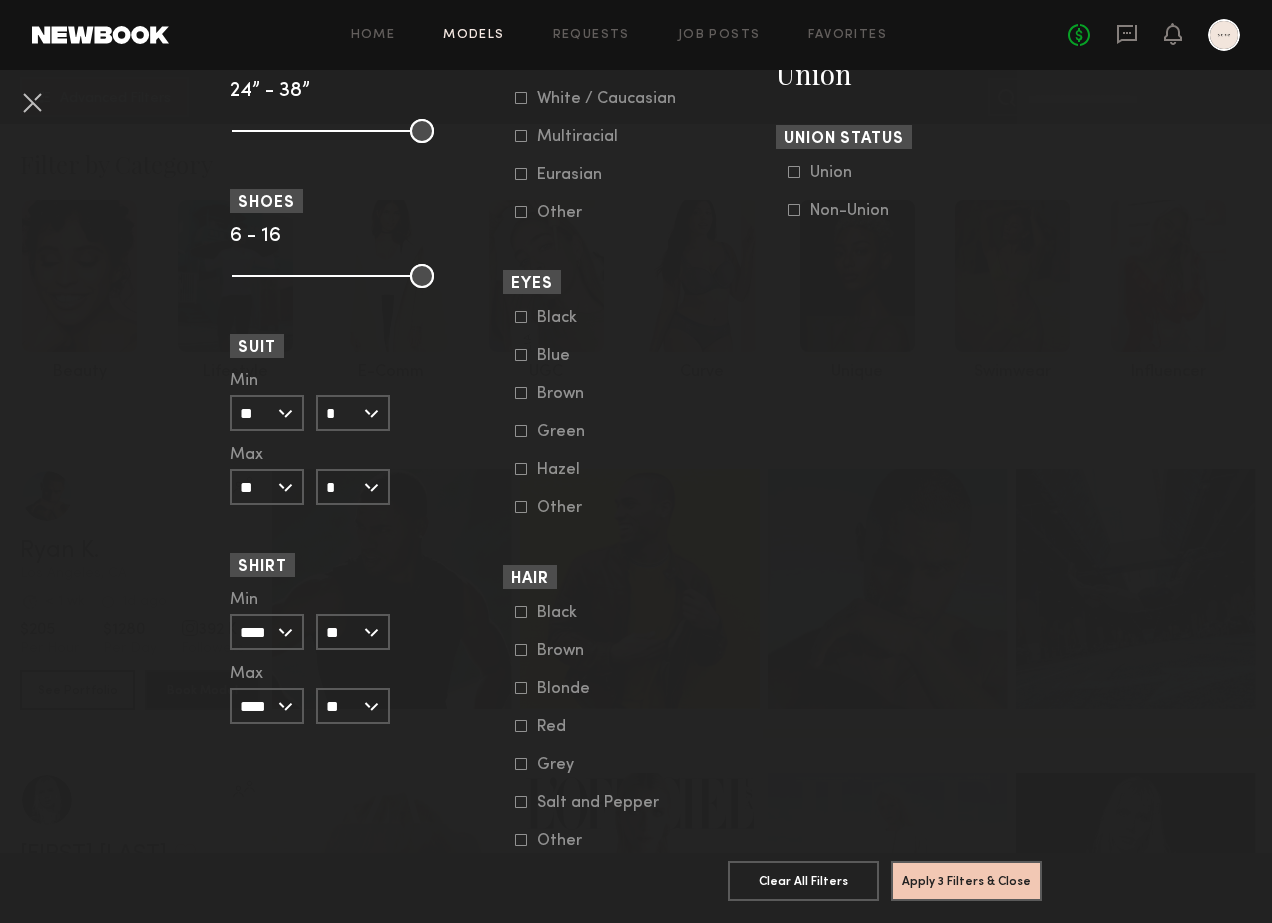 scroll, scrollTop: 1352, scrollLeft: 0, axis: vertical 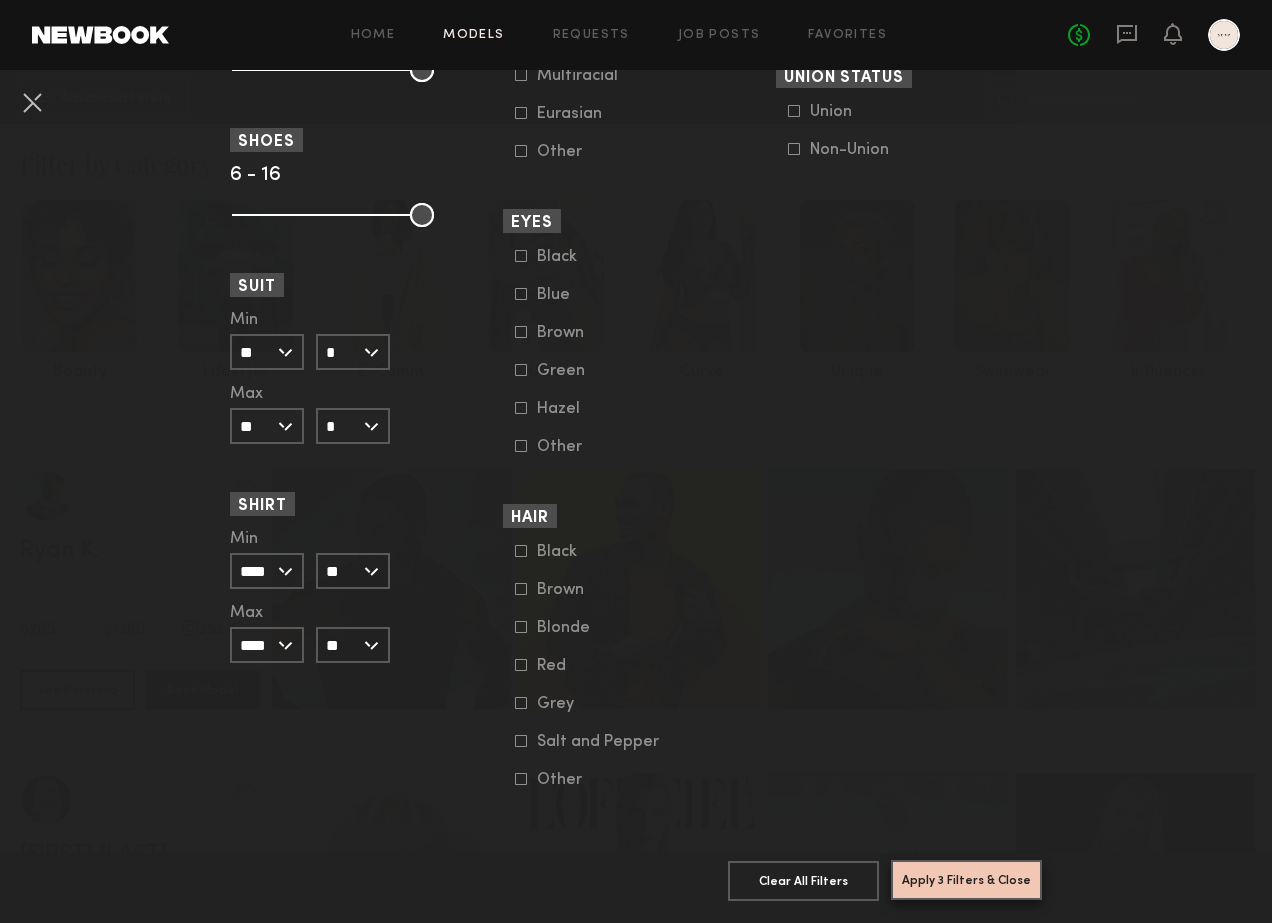 click on "Apply 3 Filters & Close" 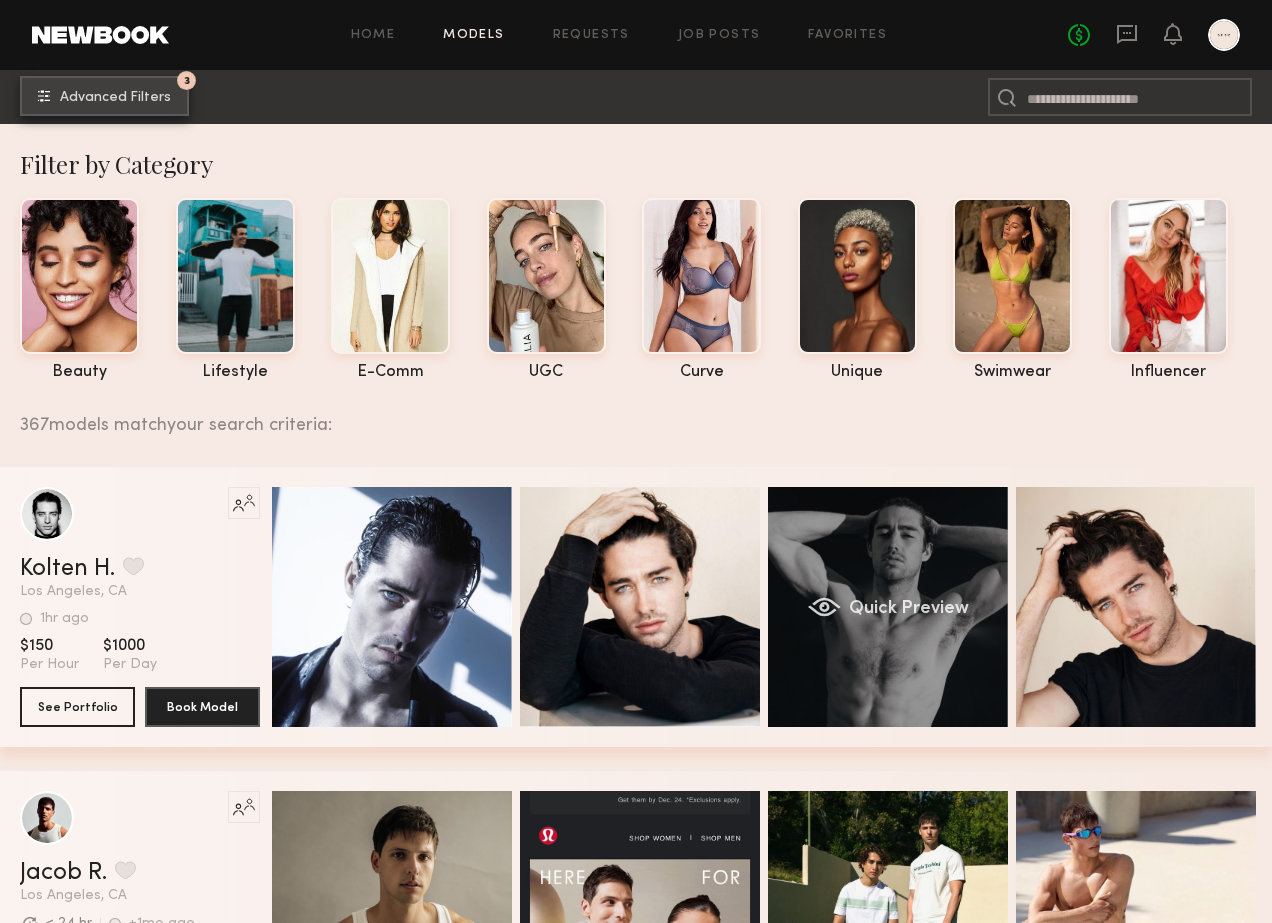scroll, scrollTop: 273, scrollLeft: 0, axis: vertical 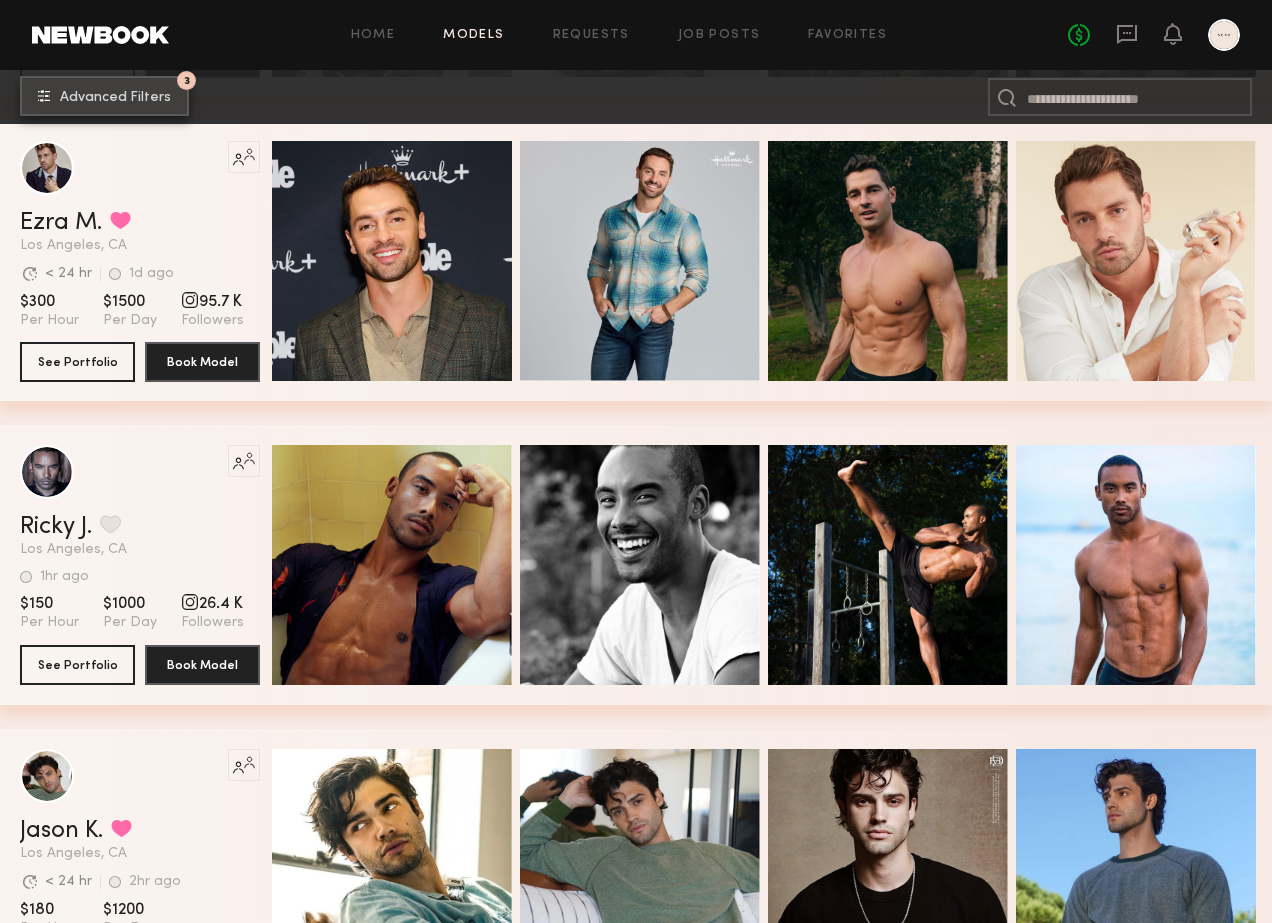 click on "Advanced Filters" 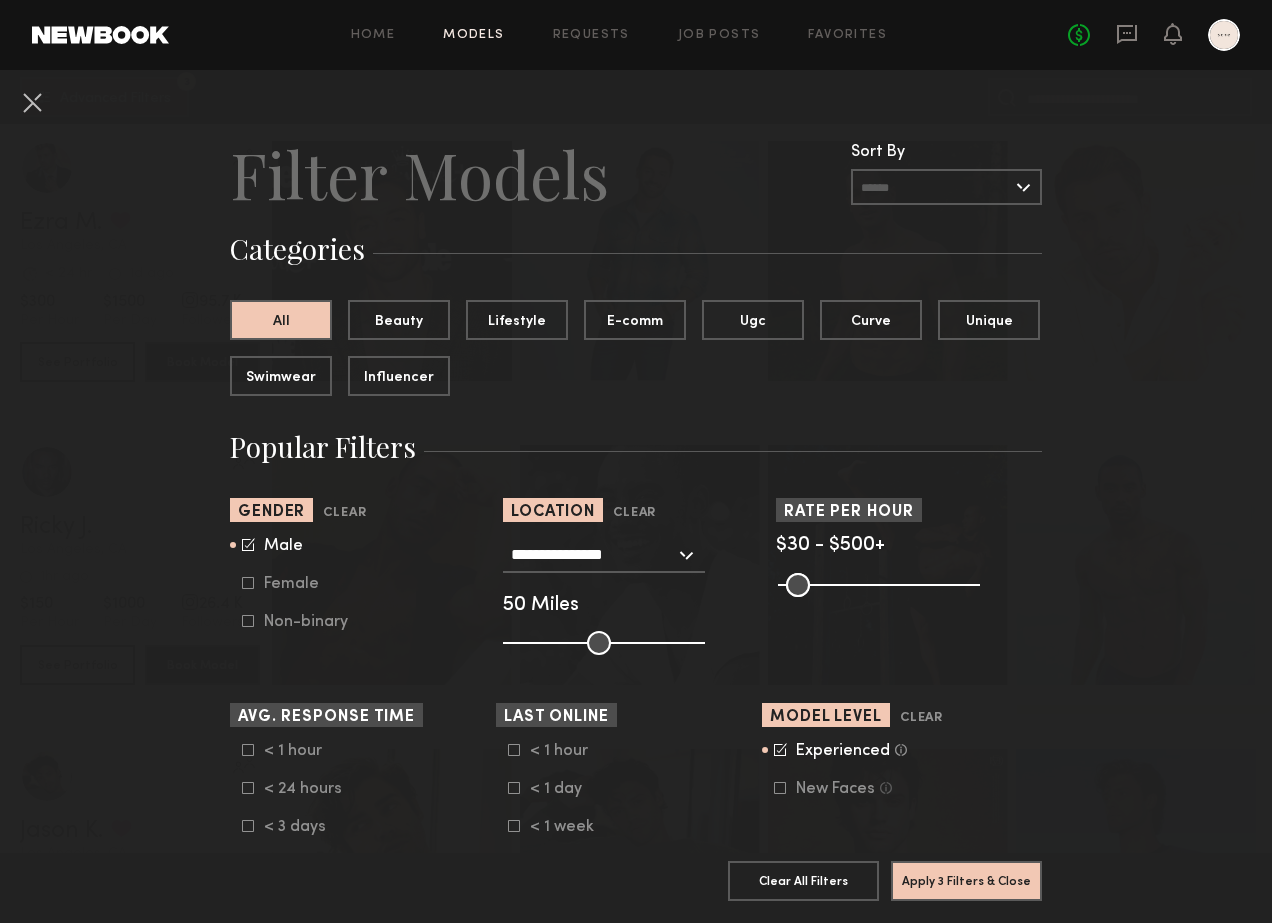 click on "Experienced  Talent we’ve deemed to have ample paid, professional modeling experience" 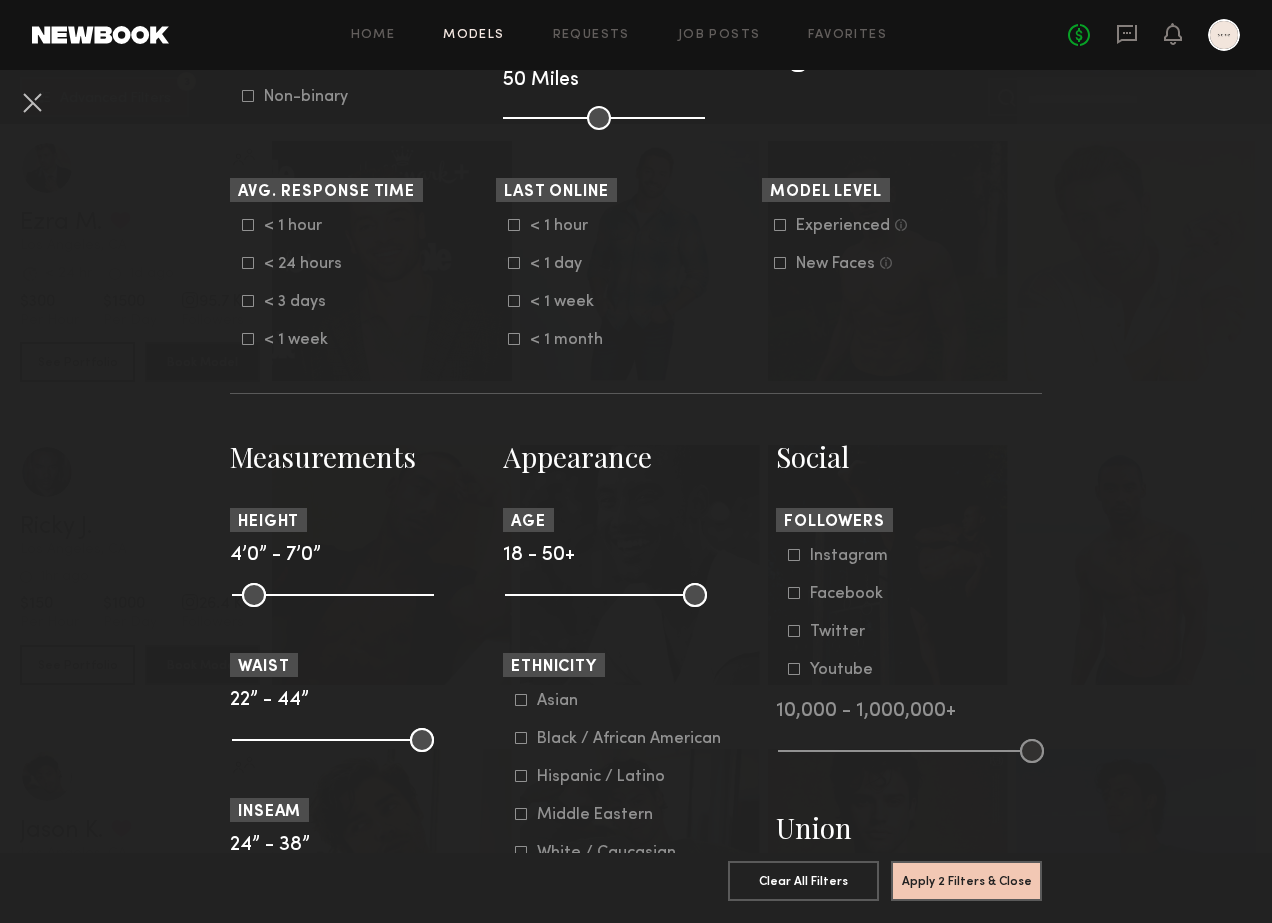 scroll, scrollTop: 603, scrollLeft: 0, axis: vertical 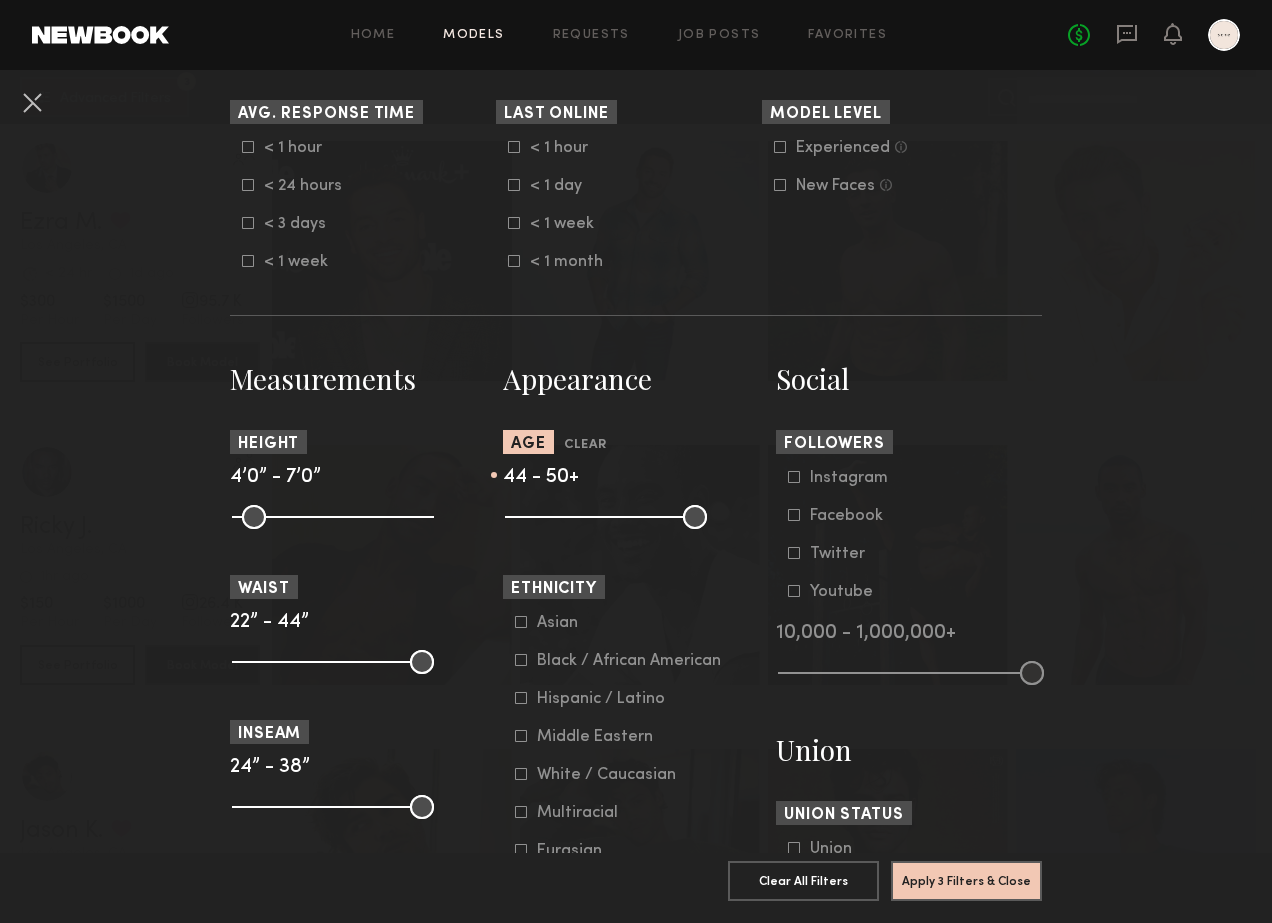 drag, startPoint x: 522, startPoint y: 517, endPoint x: 660, endPoint y: 528, distance: 138.43771 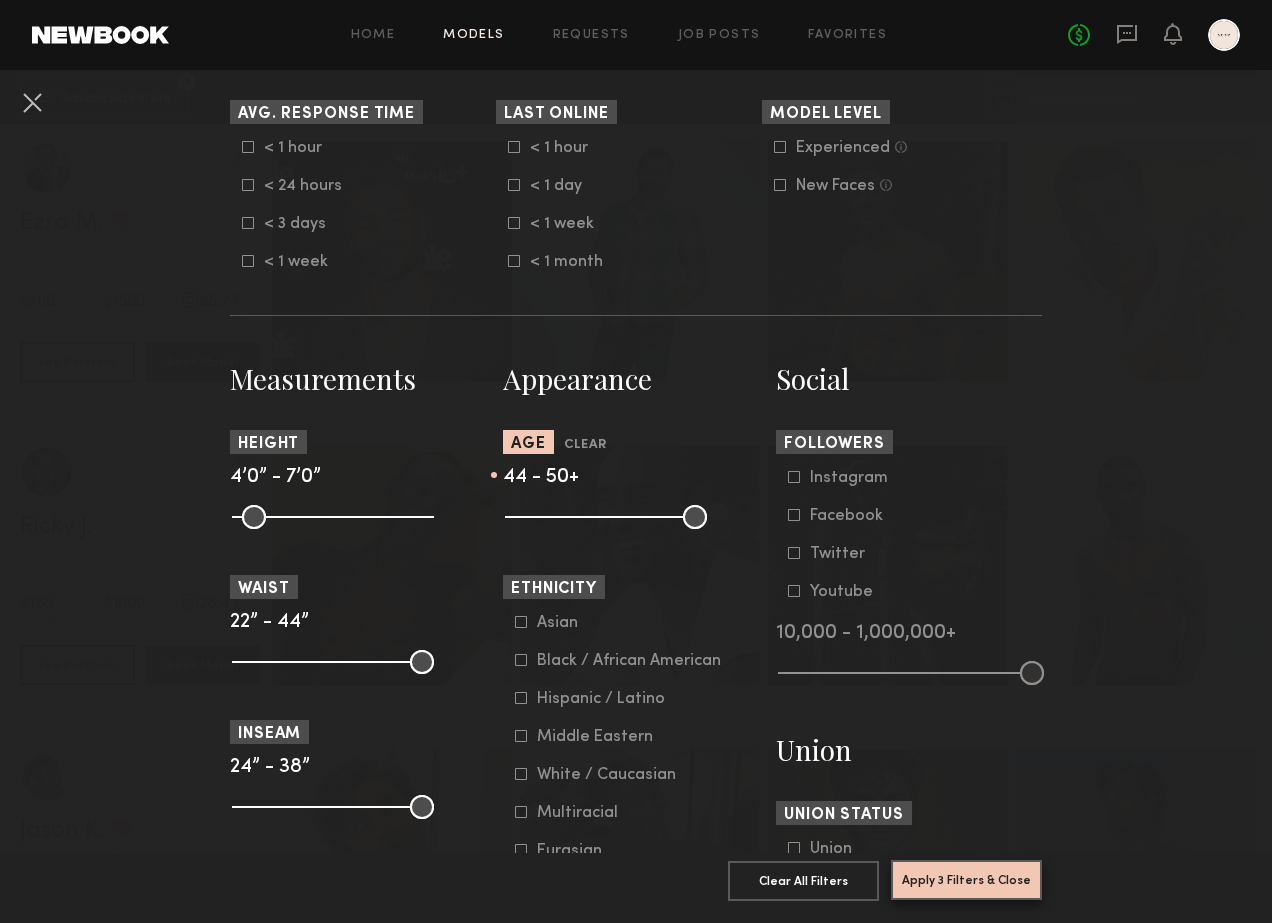 click on "Apply 3 Filters & Close" 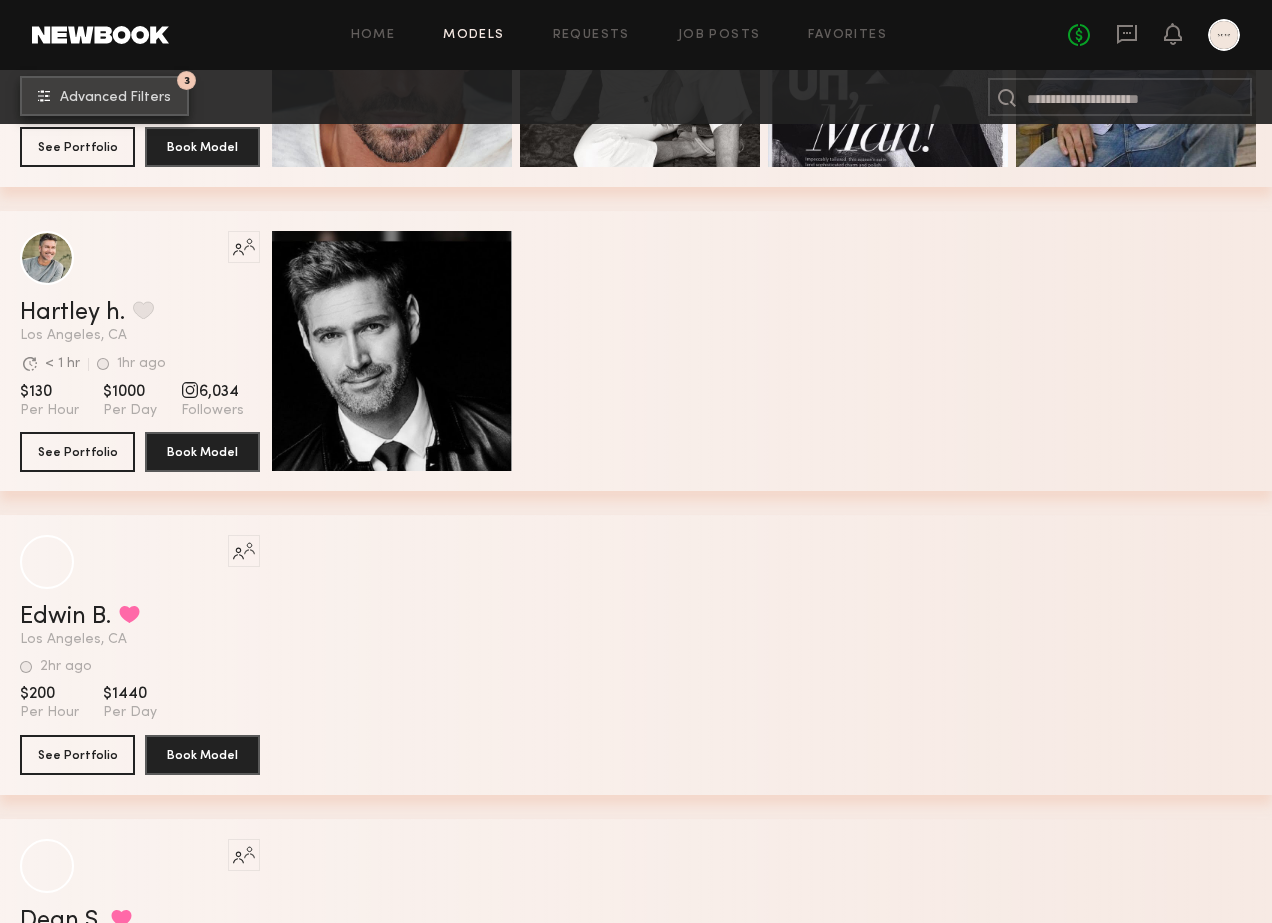 scroll, scrollTop: 868, scrollLeft: 0, axis: vertical 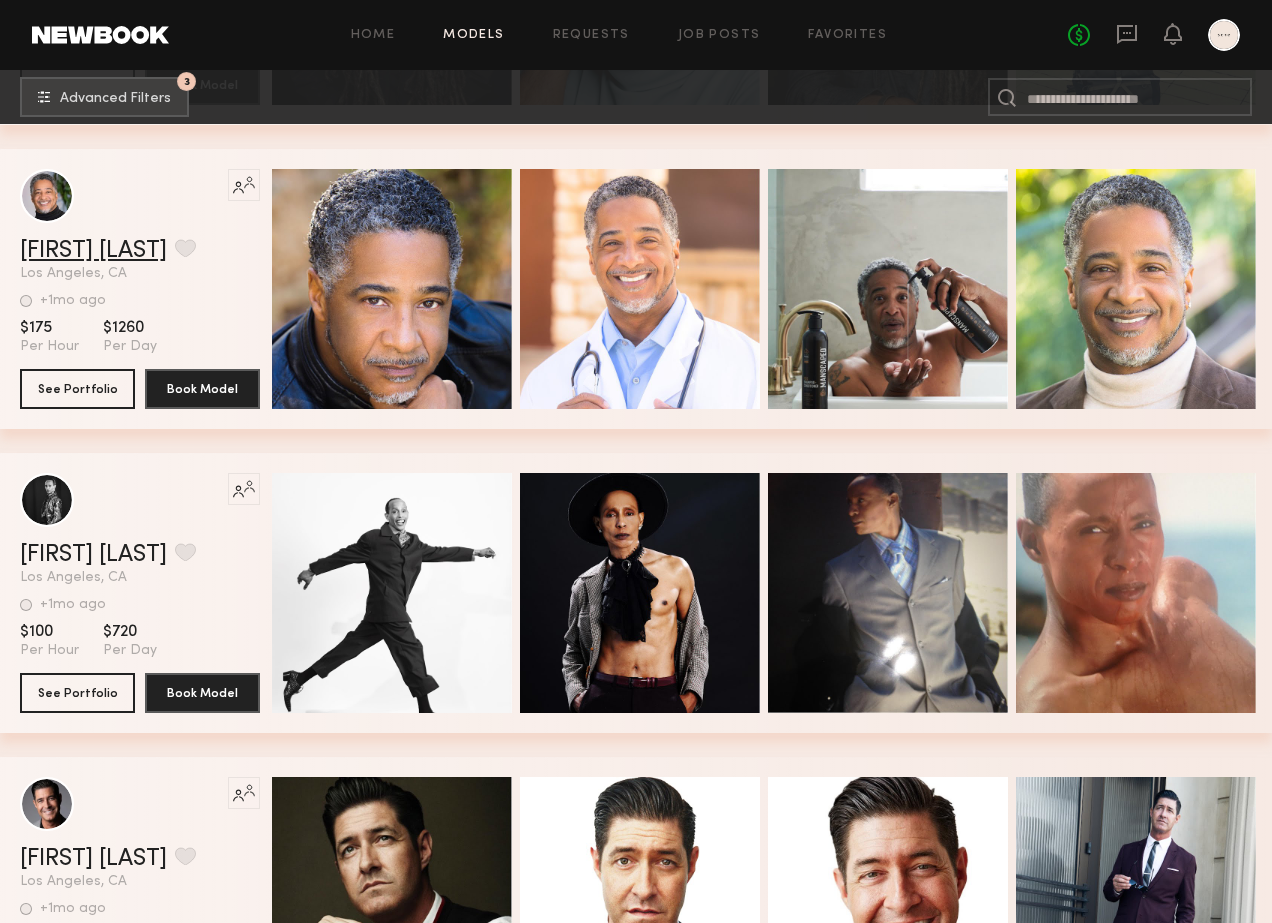 click on "Albert S." 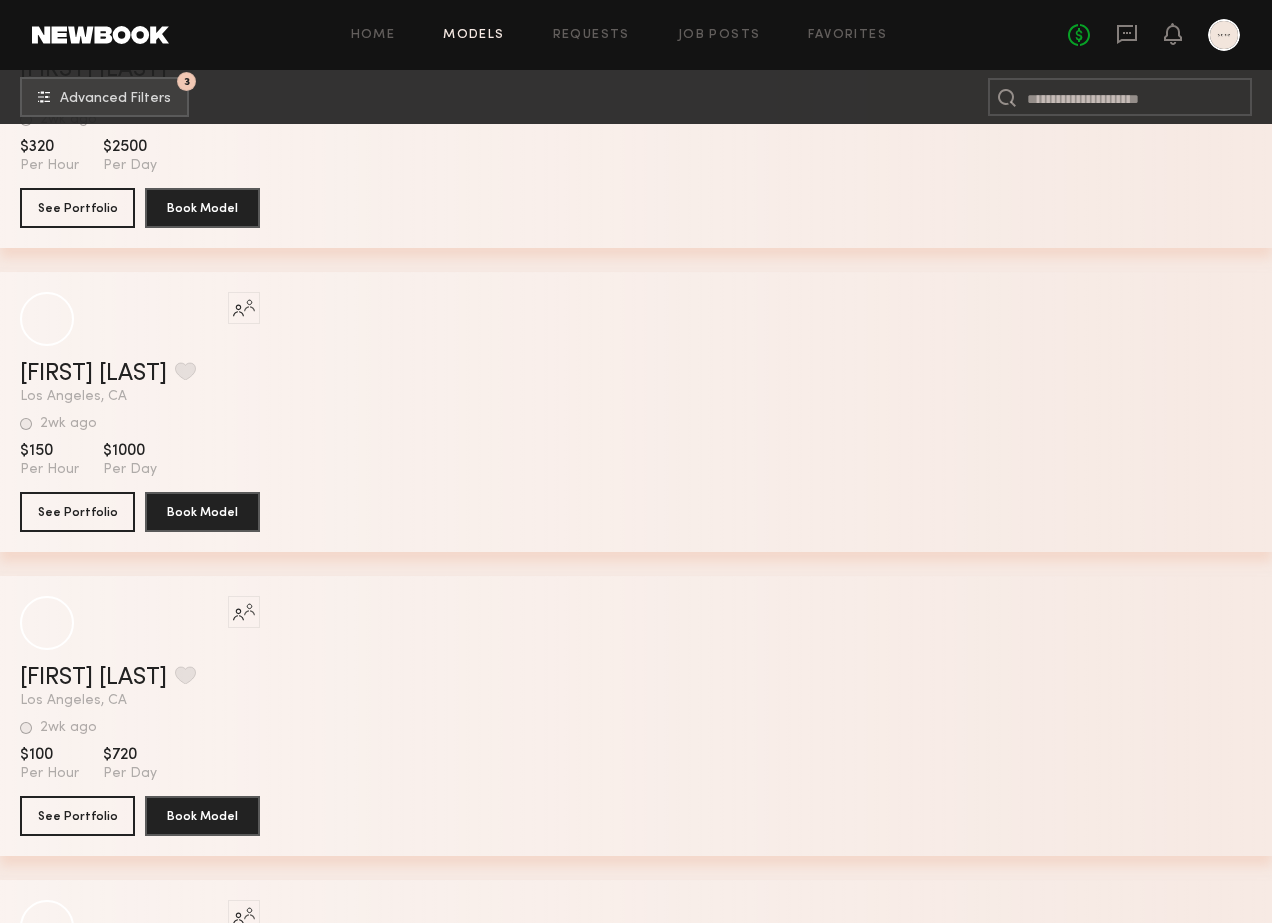 scroll, scrollTop: 11752, scrollLeft: 0, axis: vertical 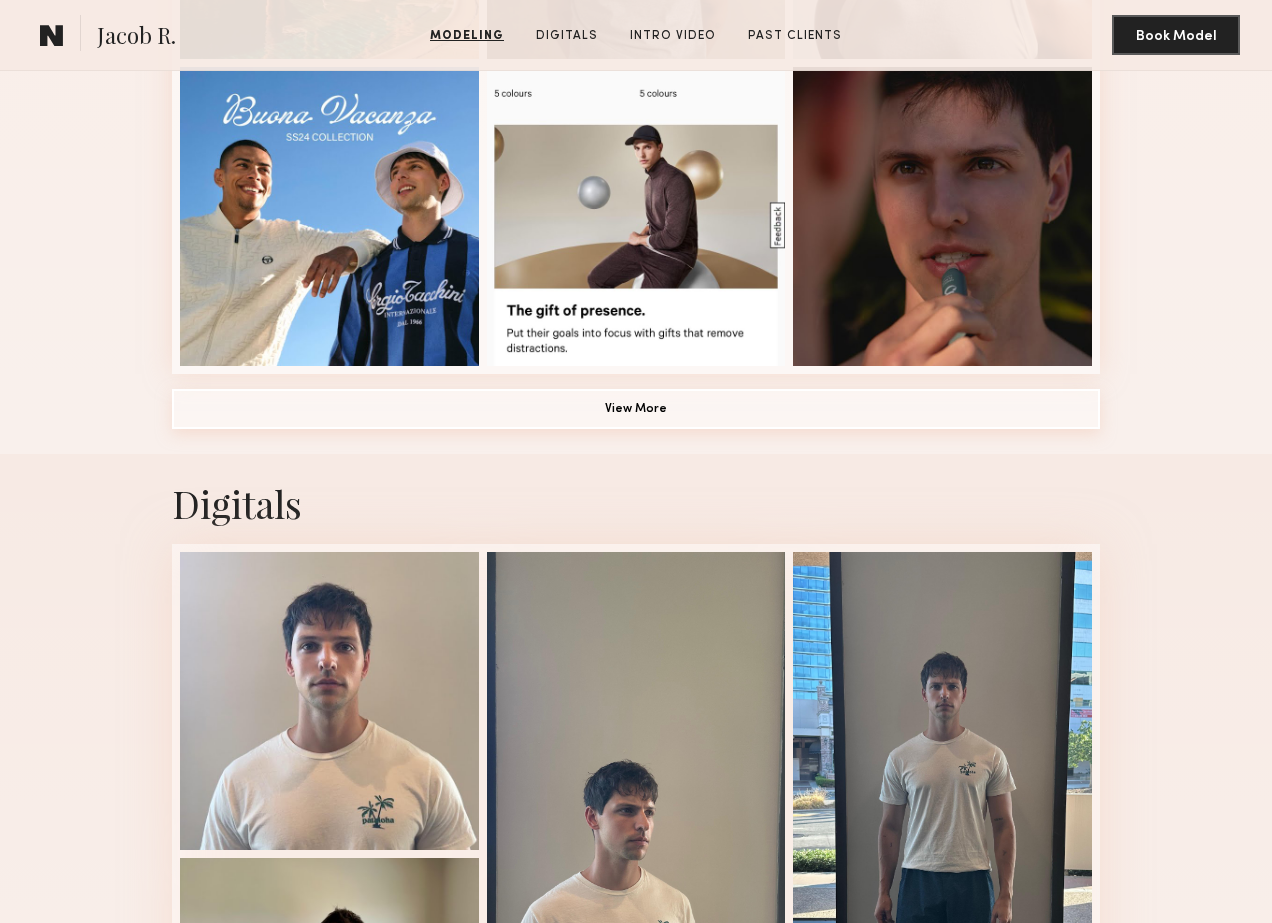 click on "View More" 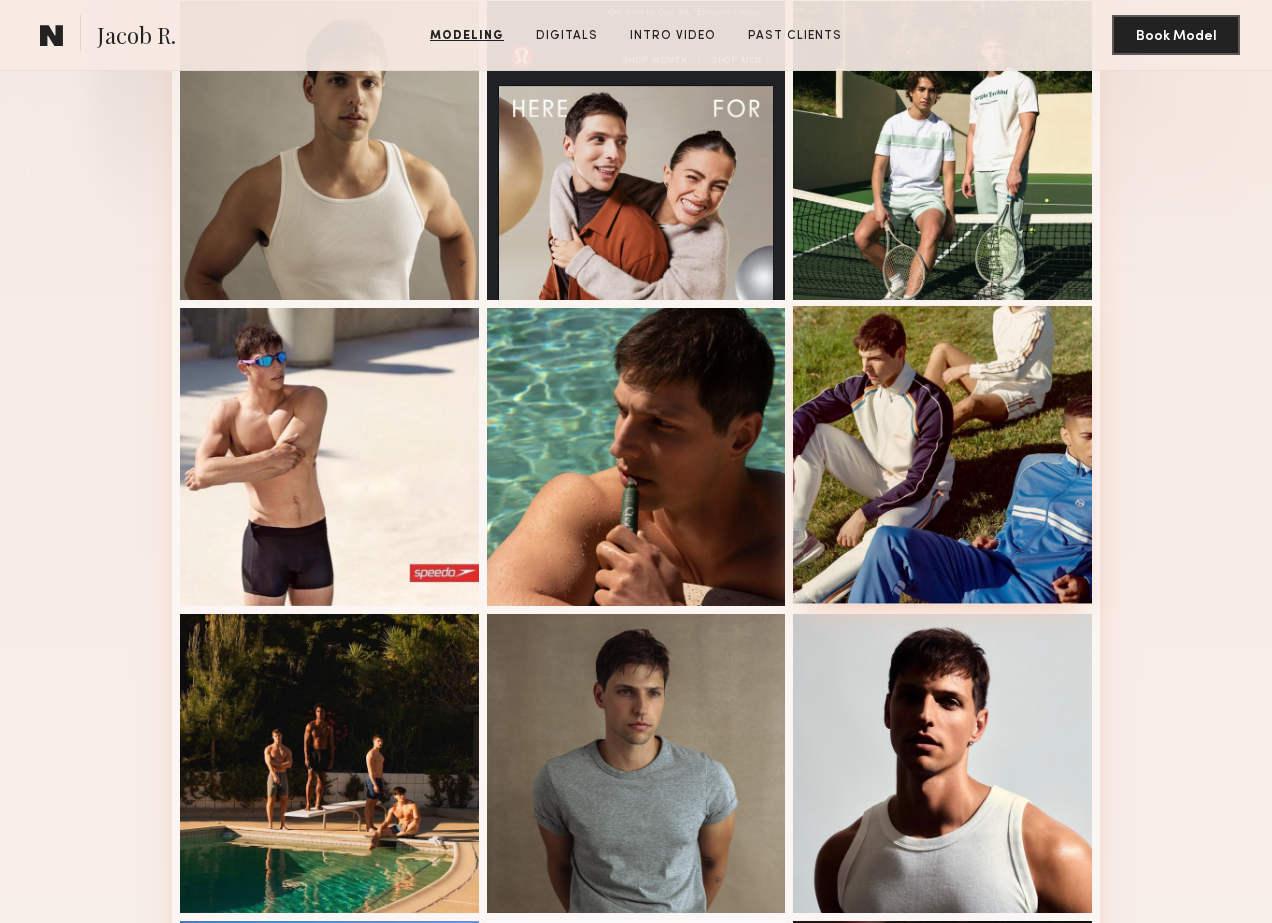 scroll, scrollTop: 0, scrollLeft: 0, axis: both 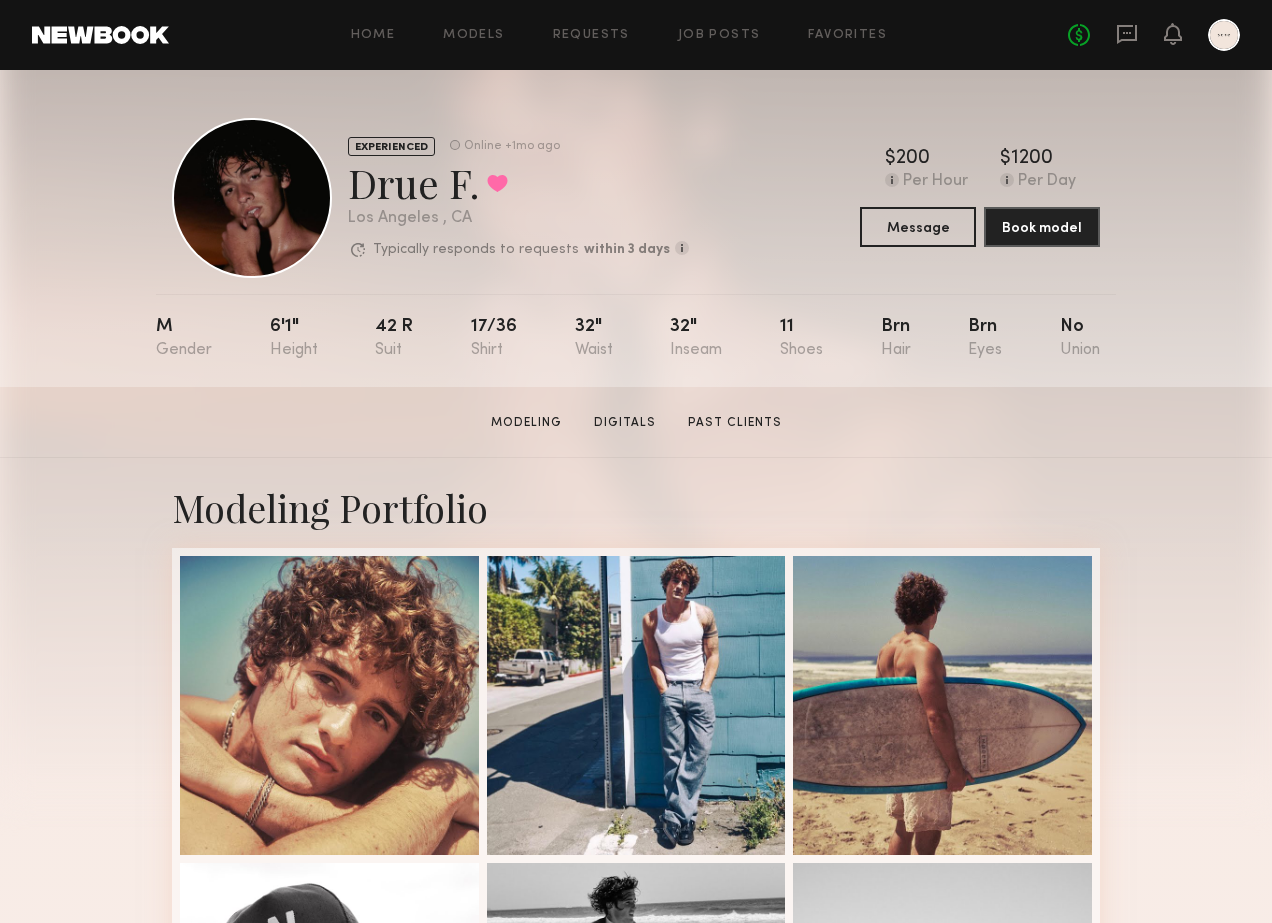 click on "EXPERIENCED Online +1mo ago  Drue F.  Favorited Los Angeles , CA  Typically responds to requests  within 3 days  How quickly the model responds to new   requests, on average. For best results,   start new talent interactions with a   request and use messages to add or   collect additional info.  Typically responds: within 3 days Online +1mo ago  $   Typical rate set by model.  Can vary by project & usage.  200 Per Hour  $   Typical rate set by model.  Can vary by project & usage.  1200 Per Day  Message  Book model" 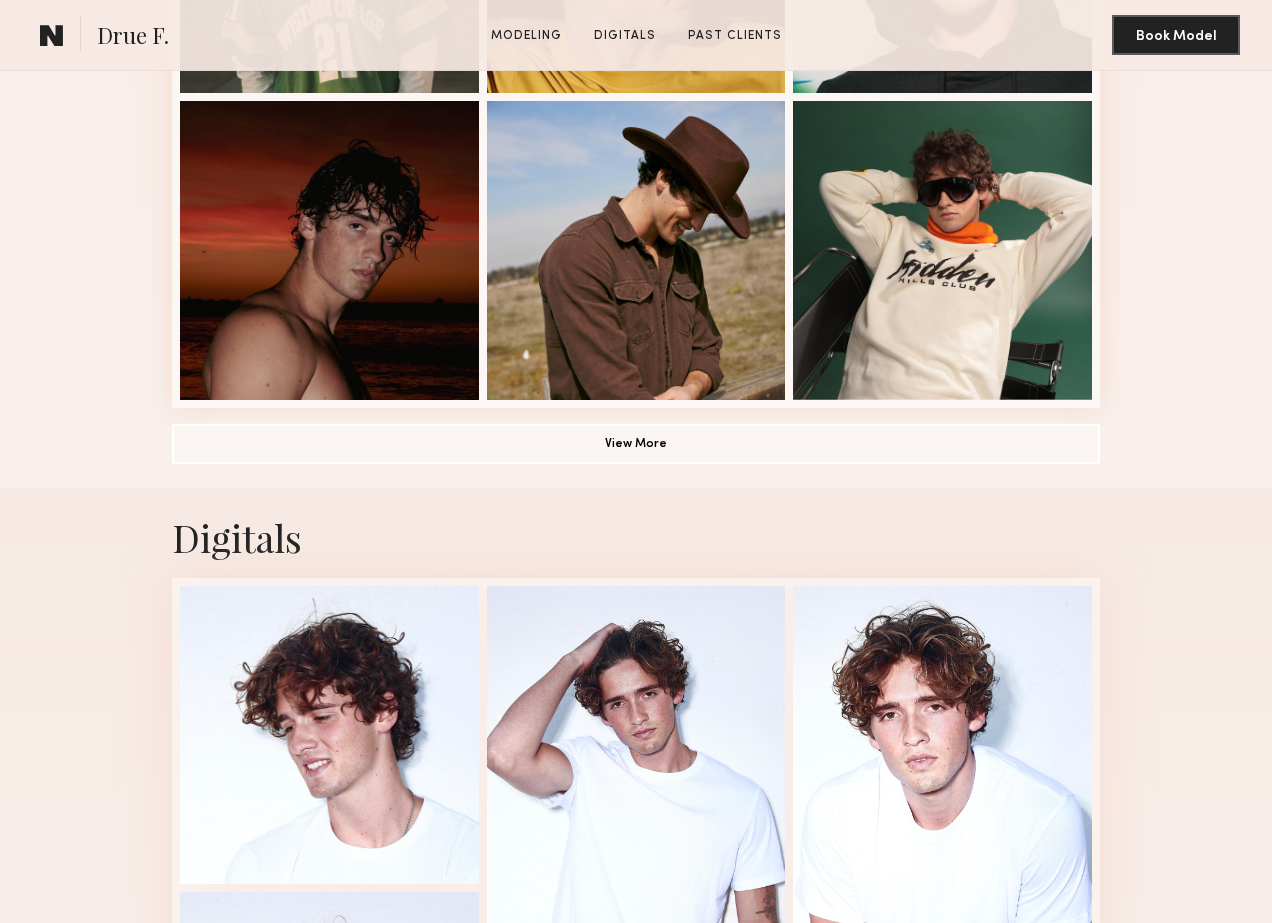 scroll, scrollTop: 1727, scrollLeft: 0, axis: vertical 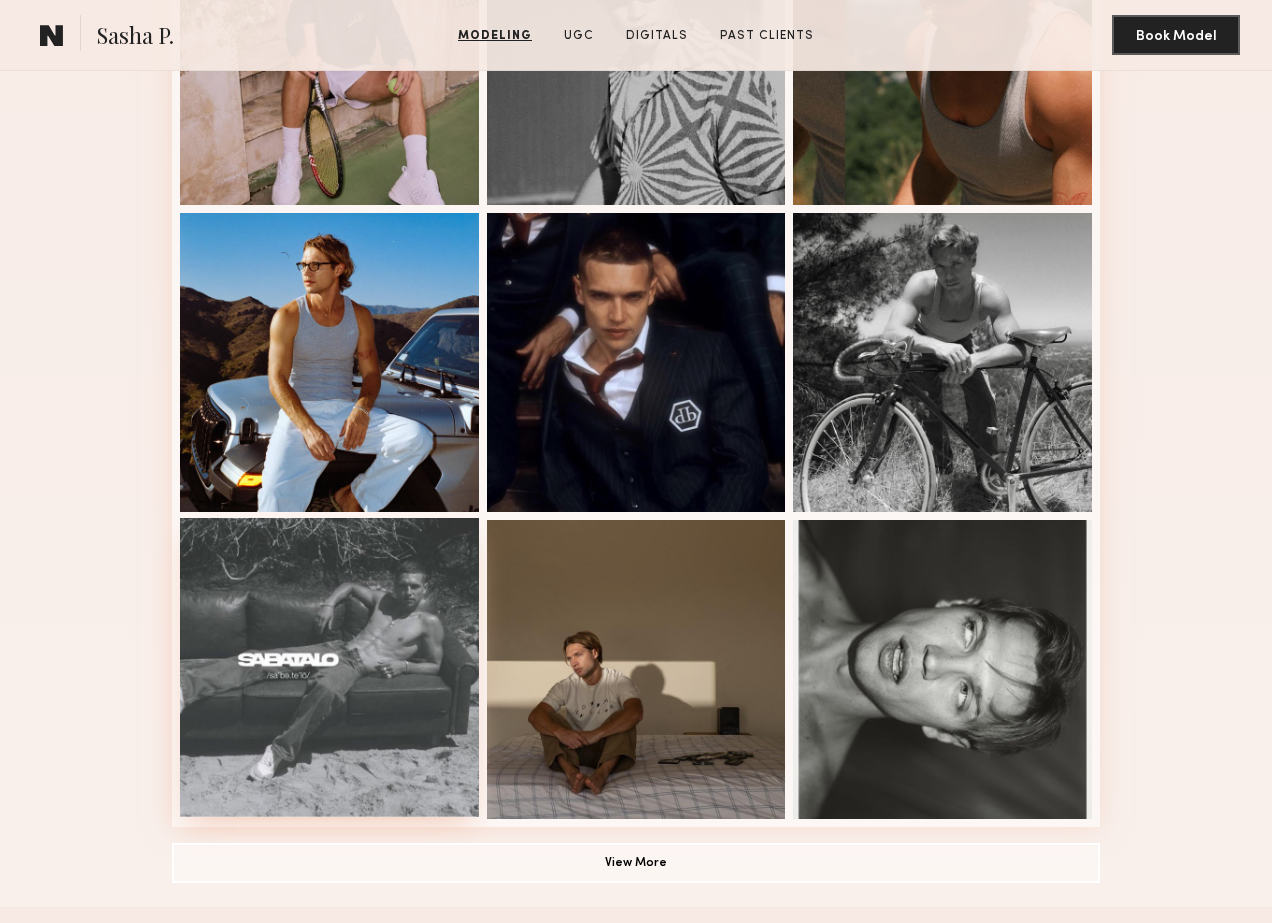 click at bounding box center [329, 667] 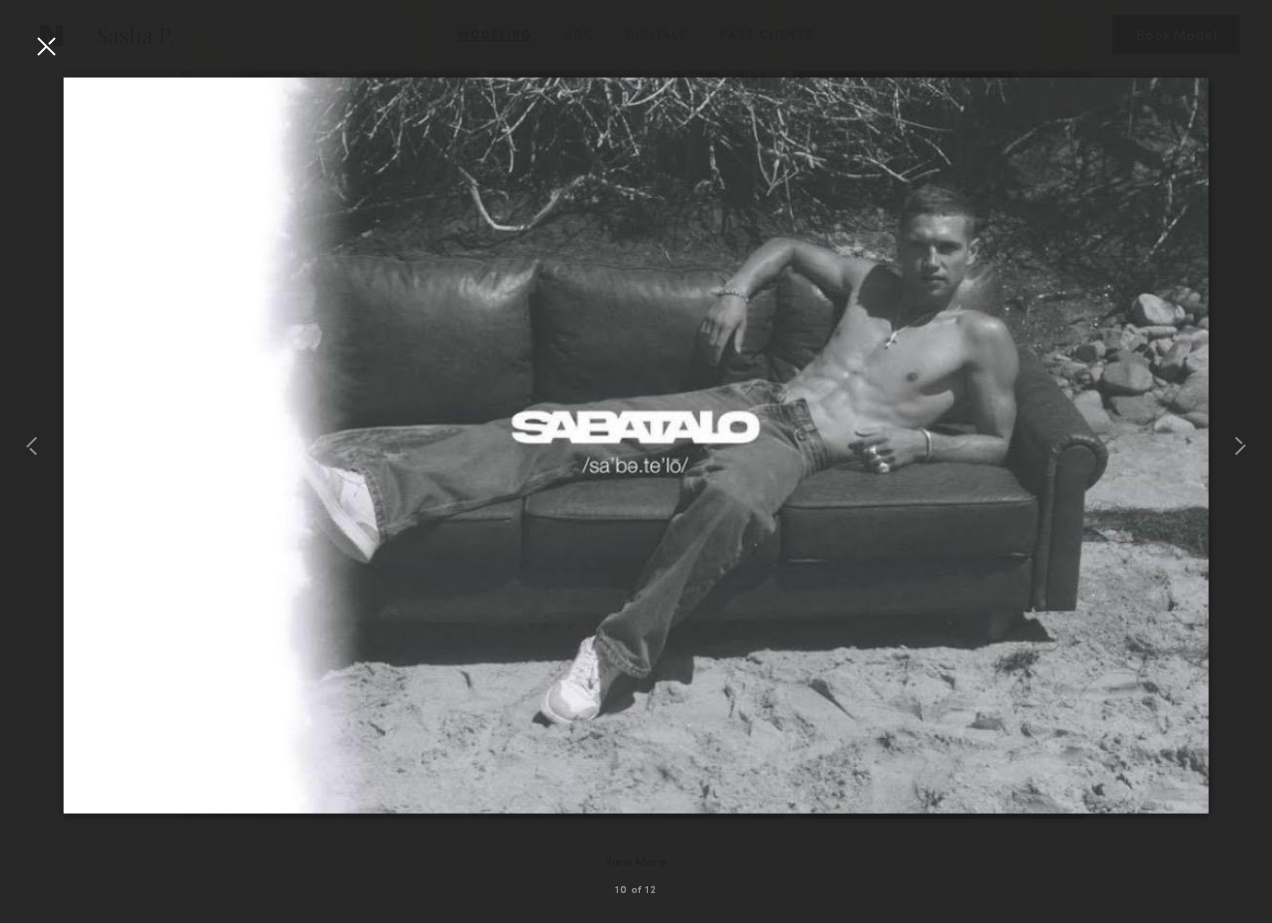 click at bounding box center (46, 46) 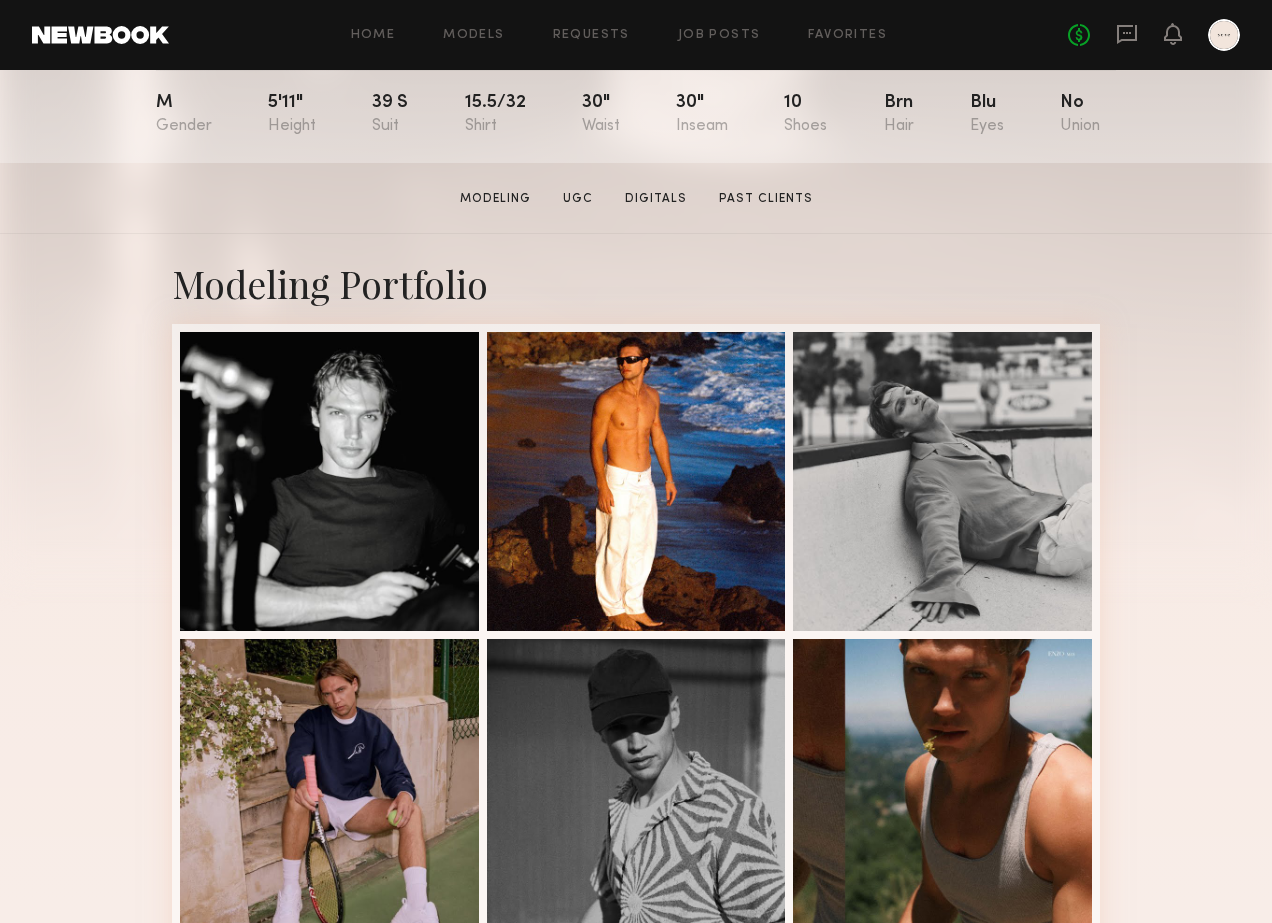 scroll, scrollTop: 228, scrollLeft: 0, axis: vertical 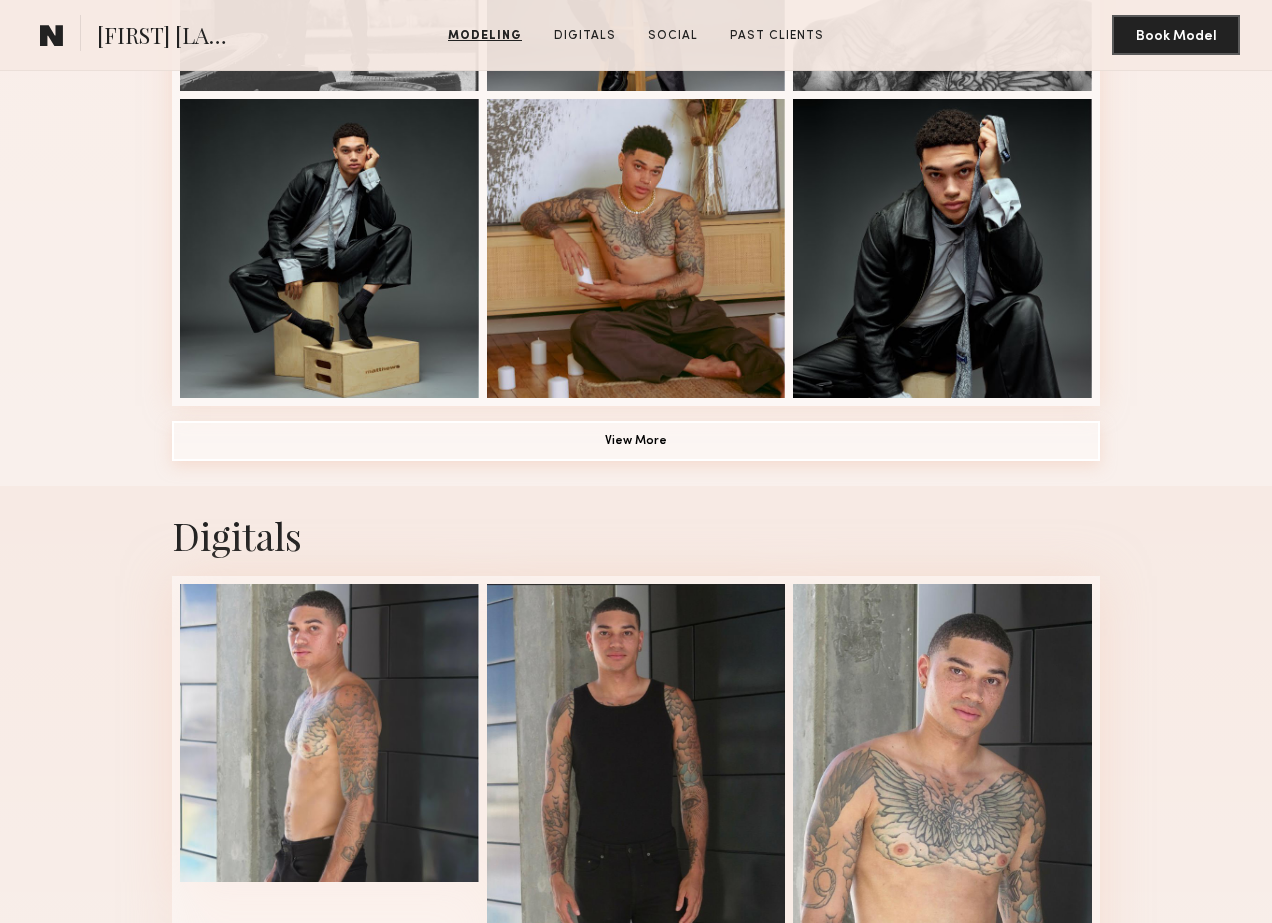 click on "View More" 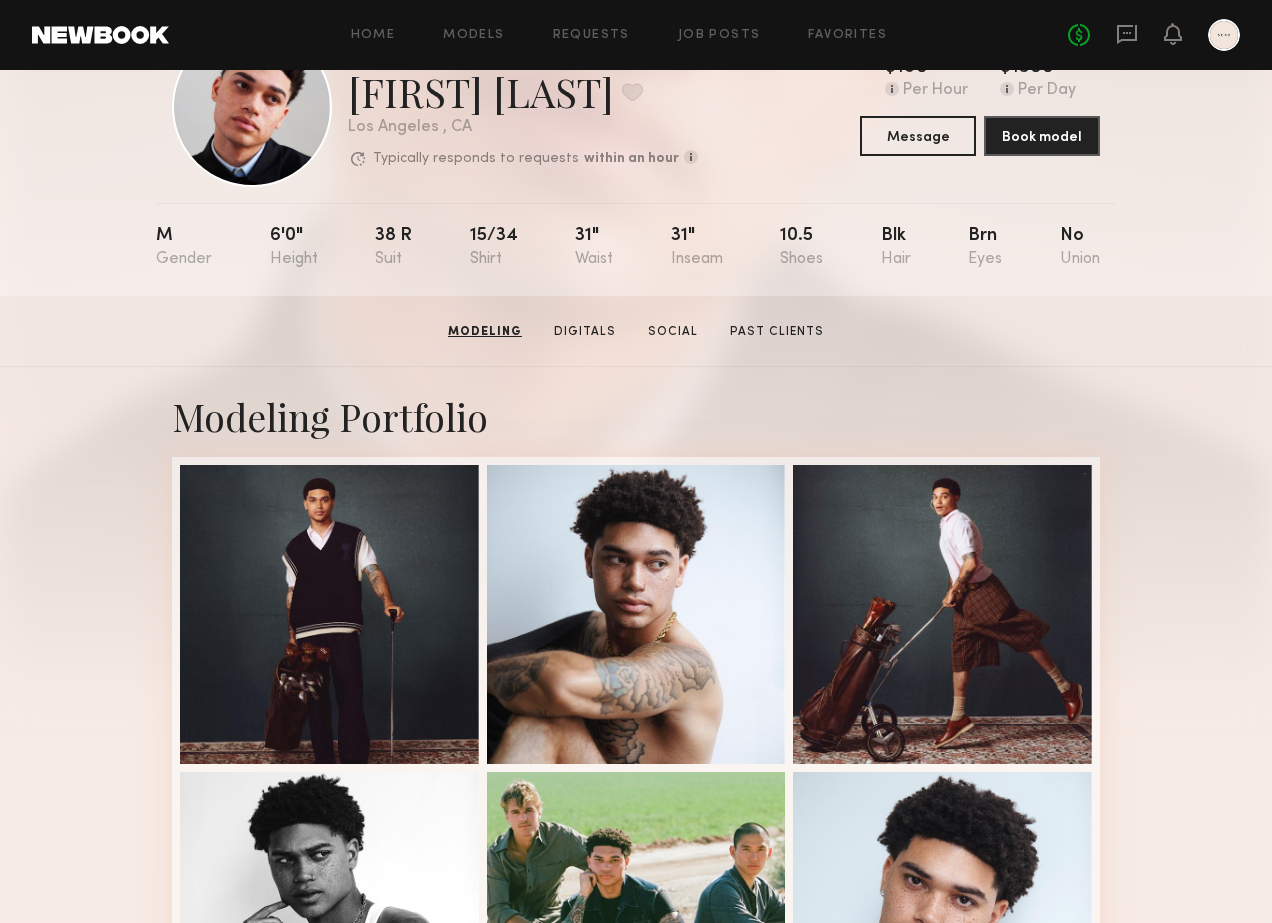 scroll, scrollTop: 0, scrollLeft: 0, axis: both 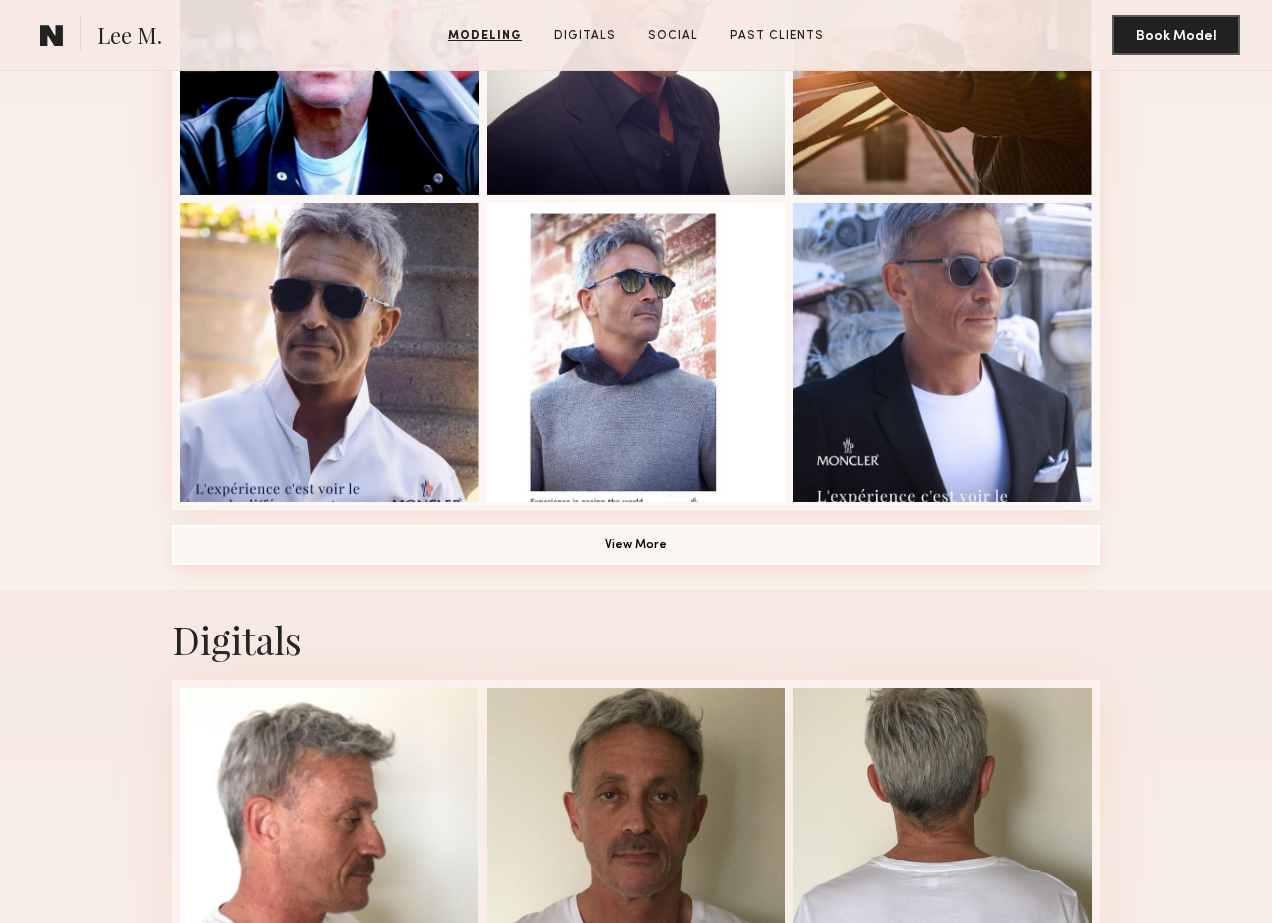click on "View More" 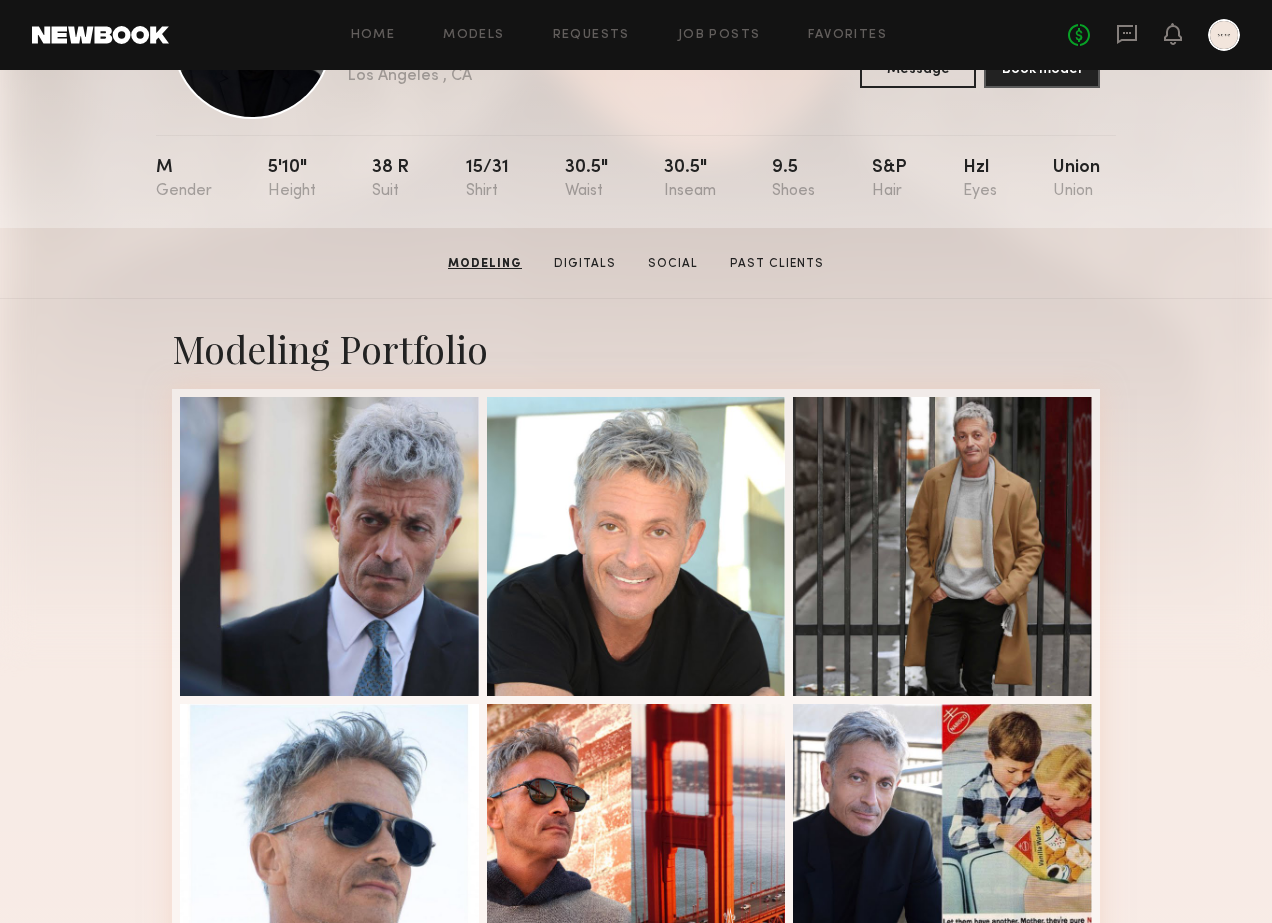 scroll, scrollTop: 0, scrollLeft: 0, axis: both 